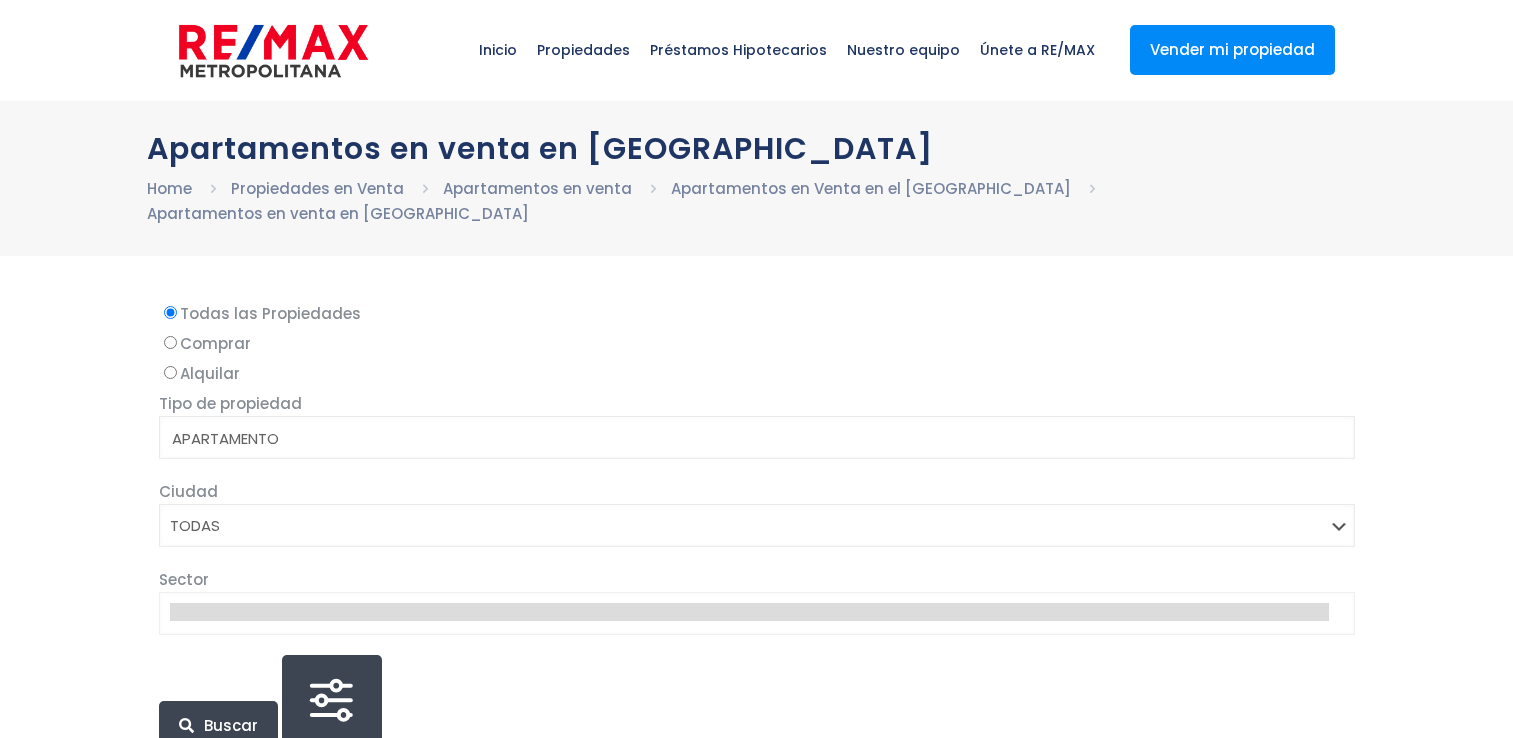 select 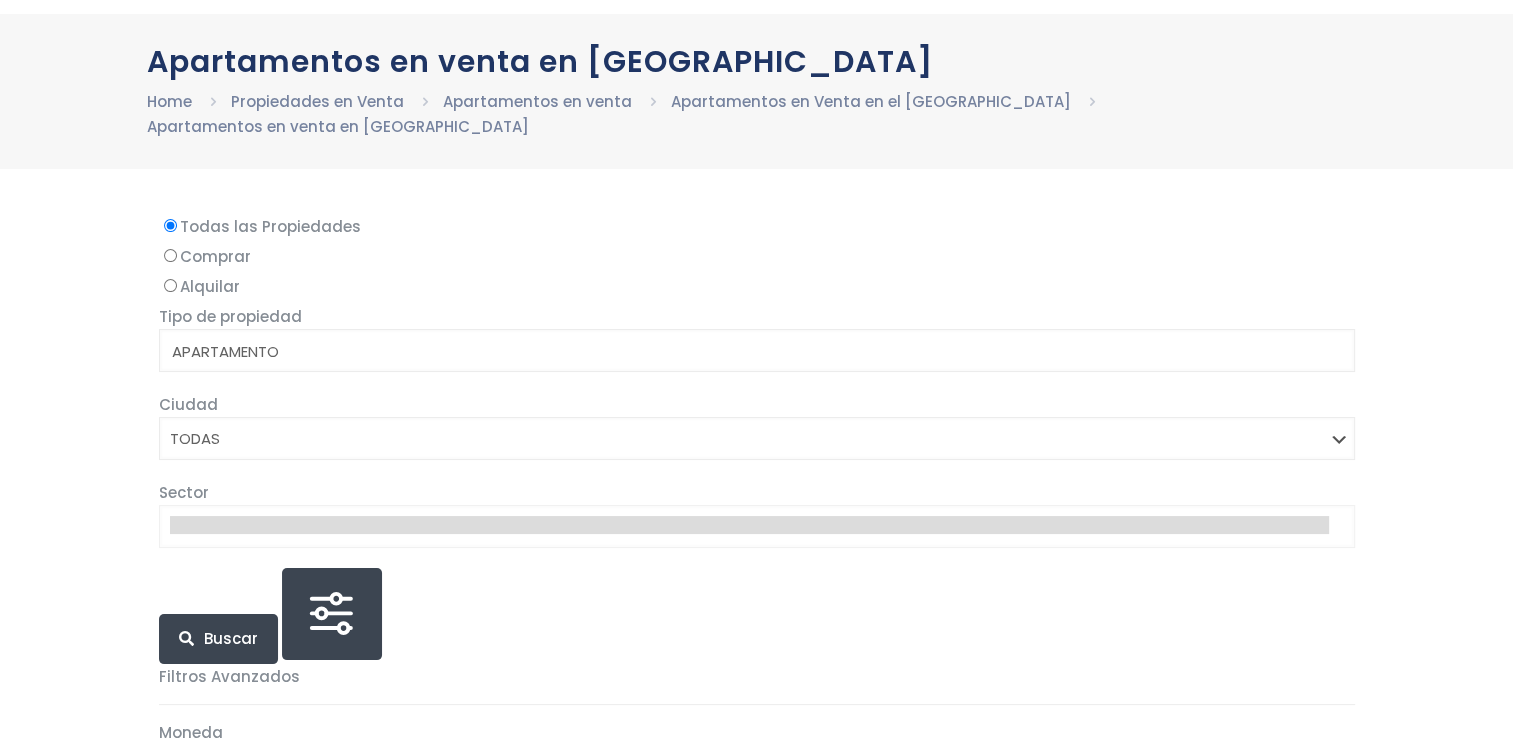 scroll, scrollTop: 0, scrollLeft: 0, axis: both 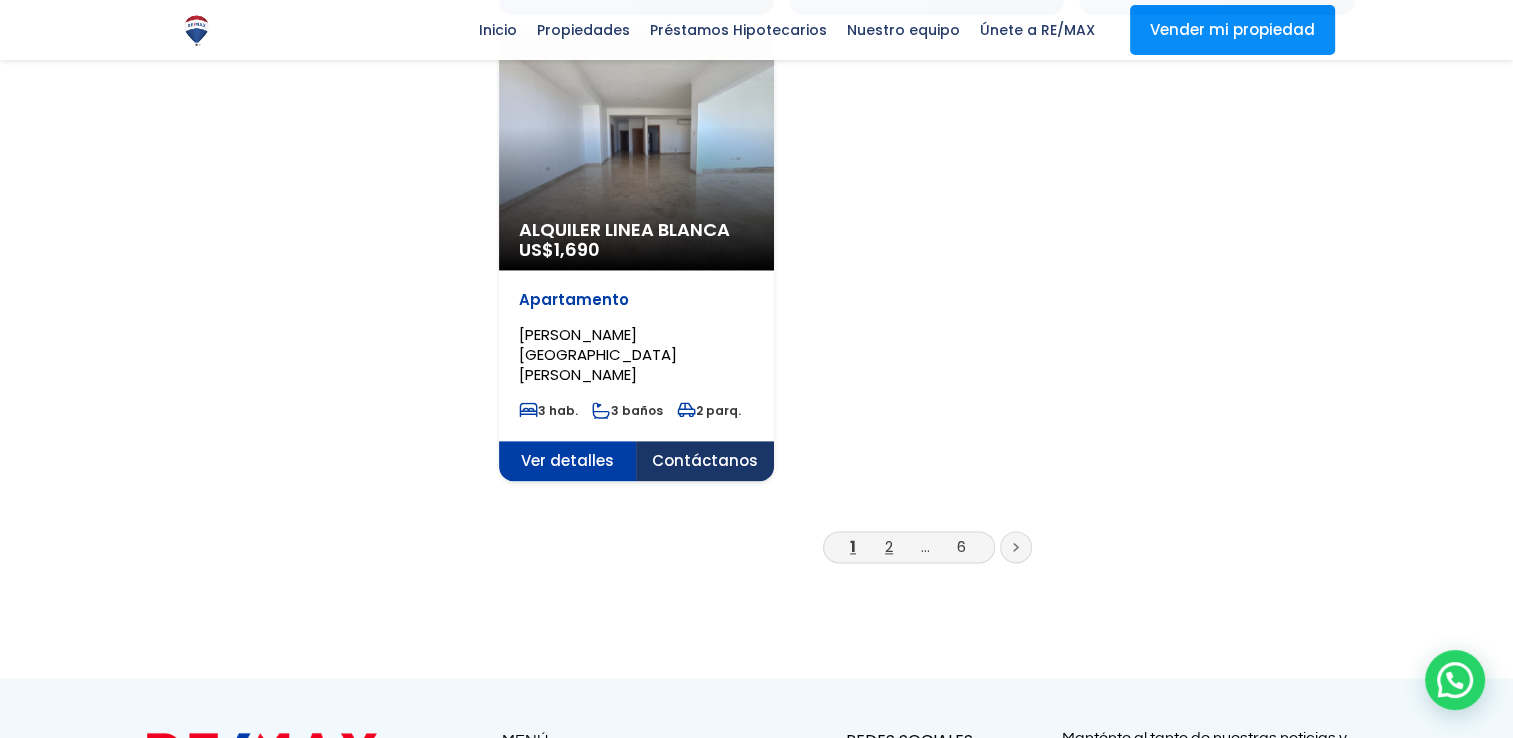 click on "2" at bounding box center (889, 546) 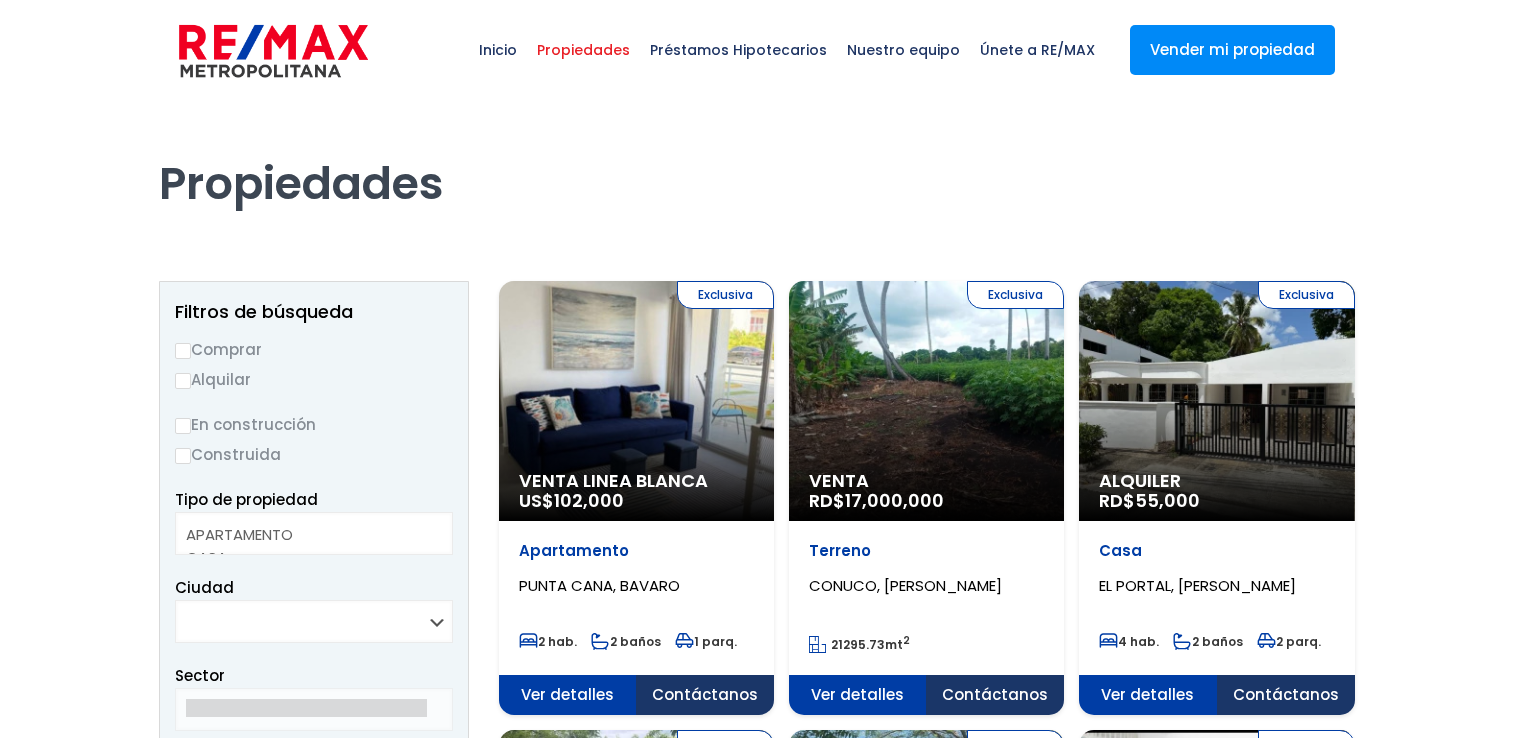select 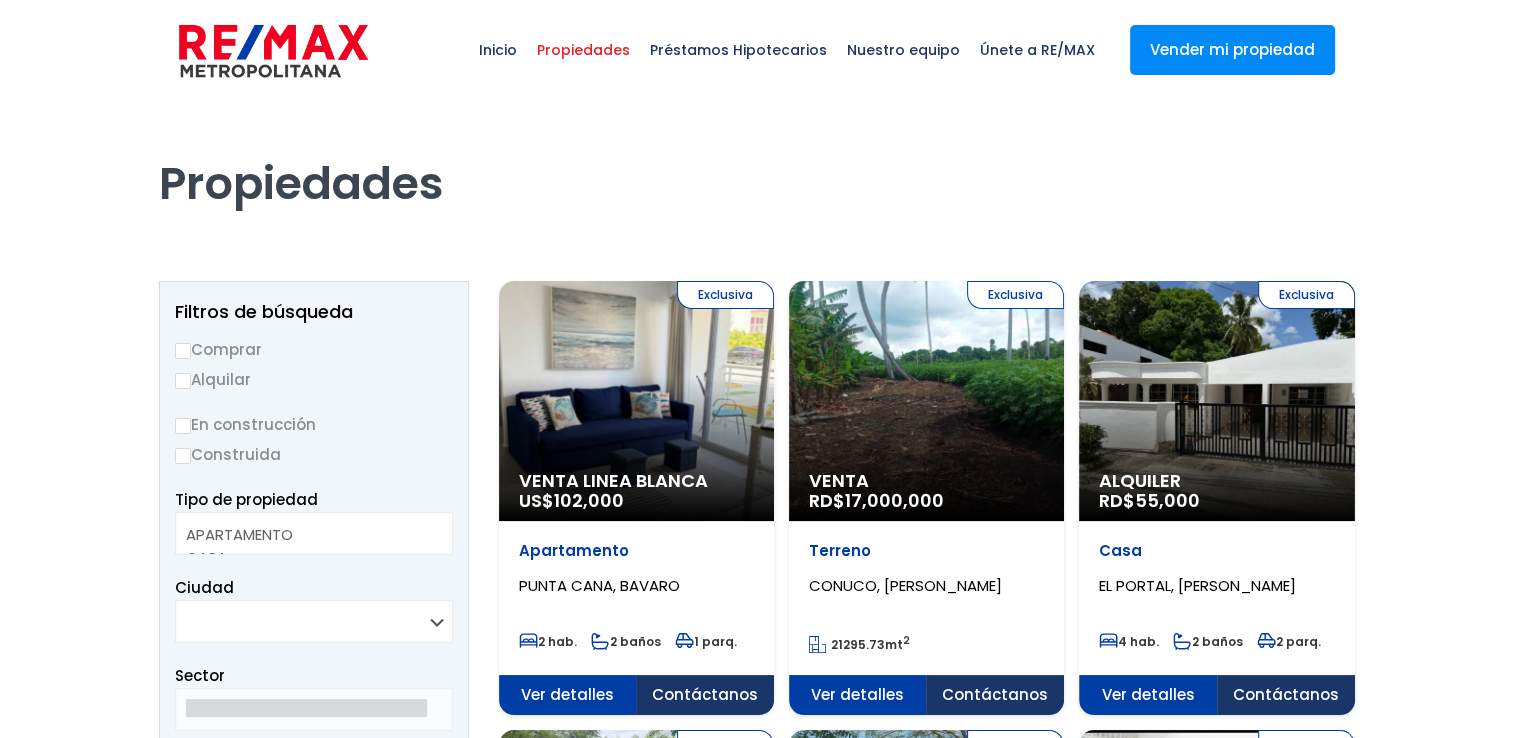 scroll, scrollTop: 0, scrollLeft: 0, axis: both 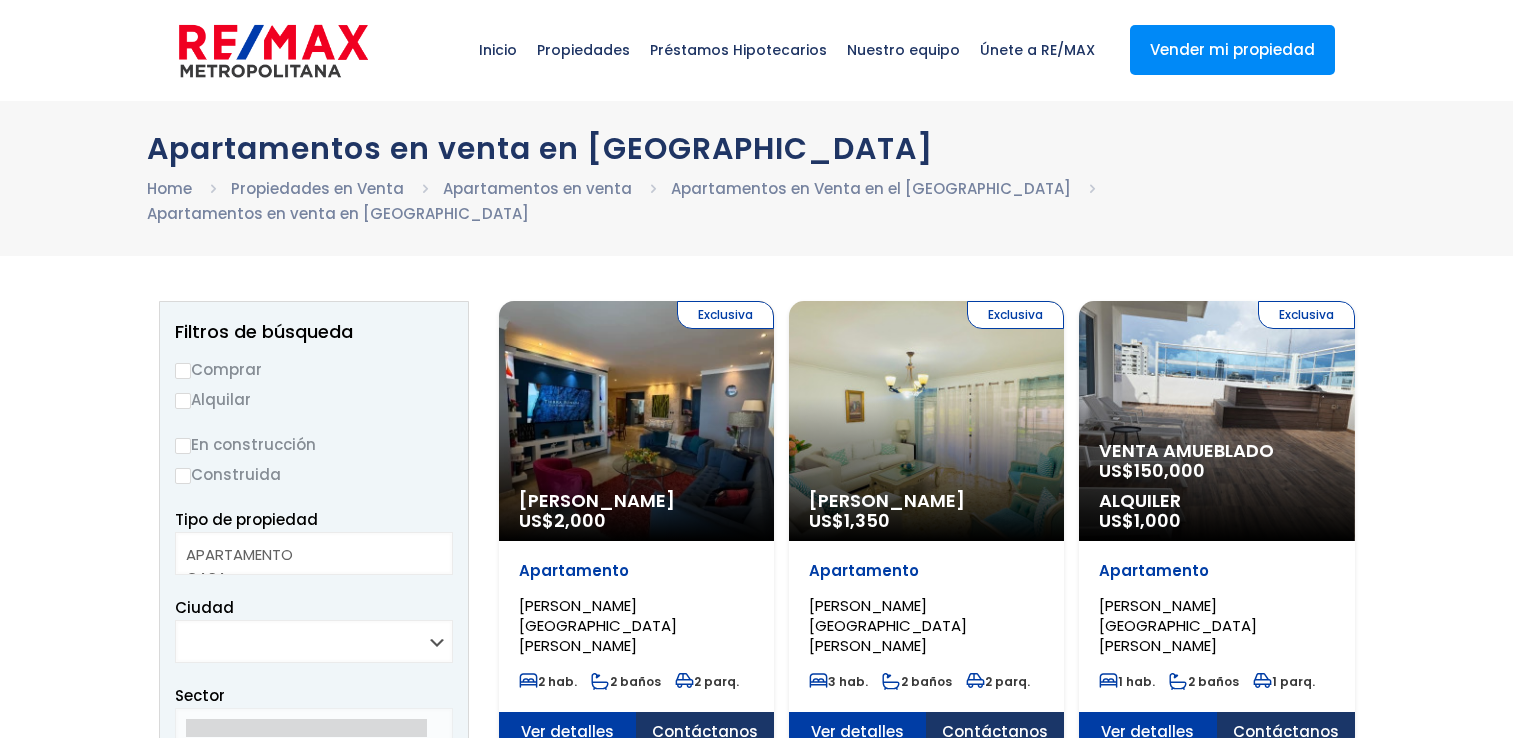 select 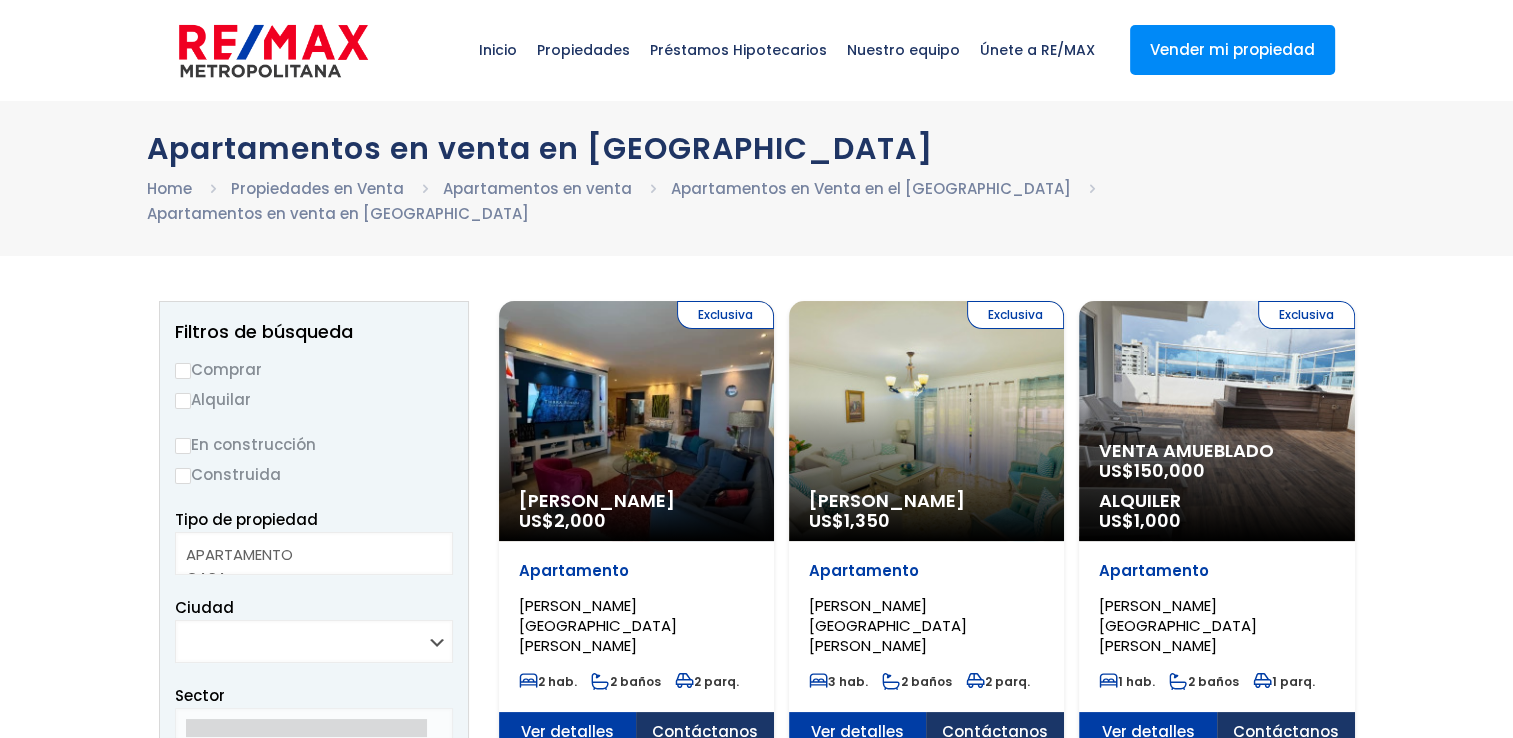 scroll, scrollTop: 0, scrollLeft: 0, axis: both 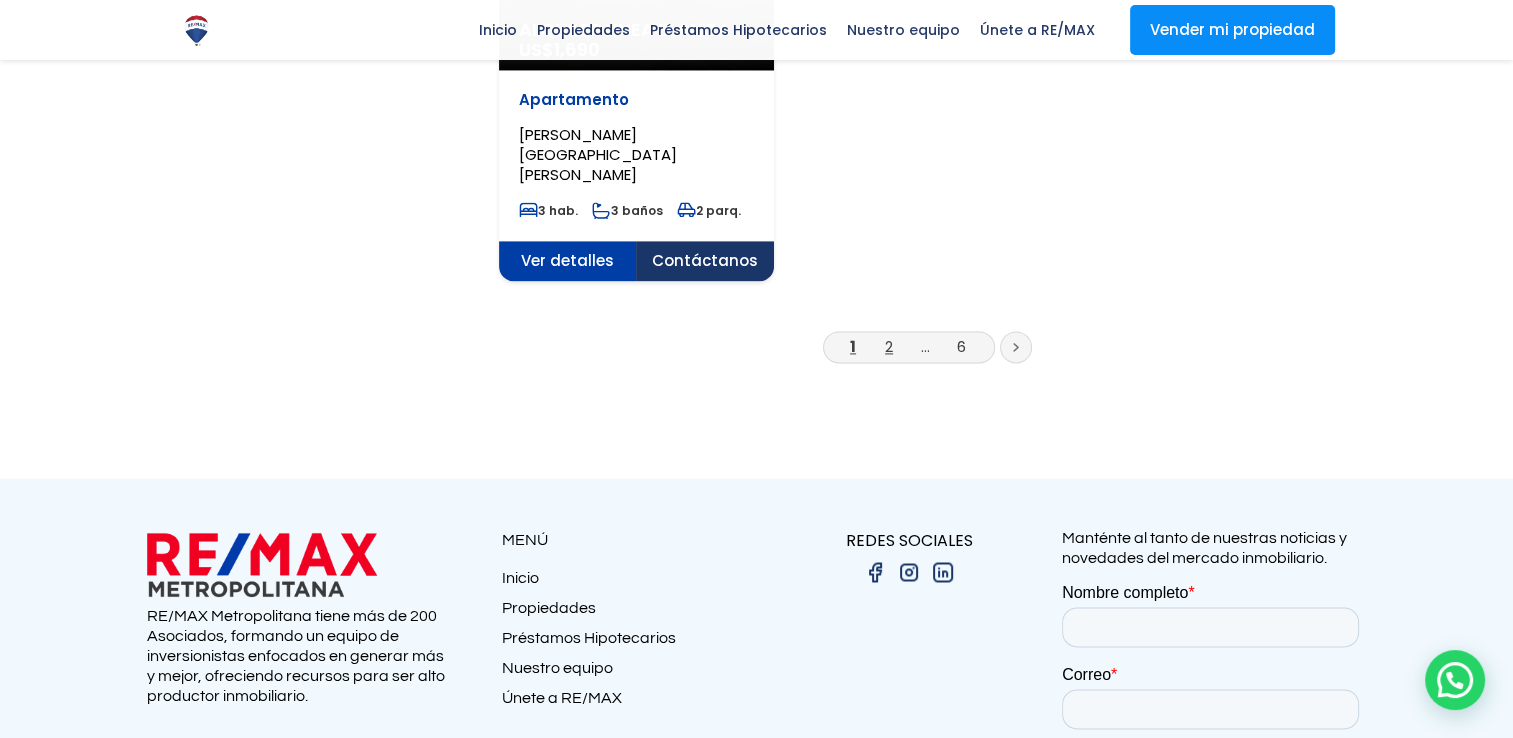 click on "2" at bounding box center [889, 346] 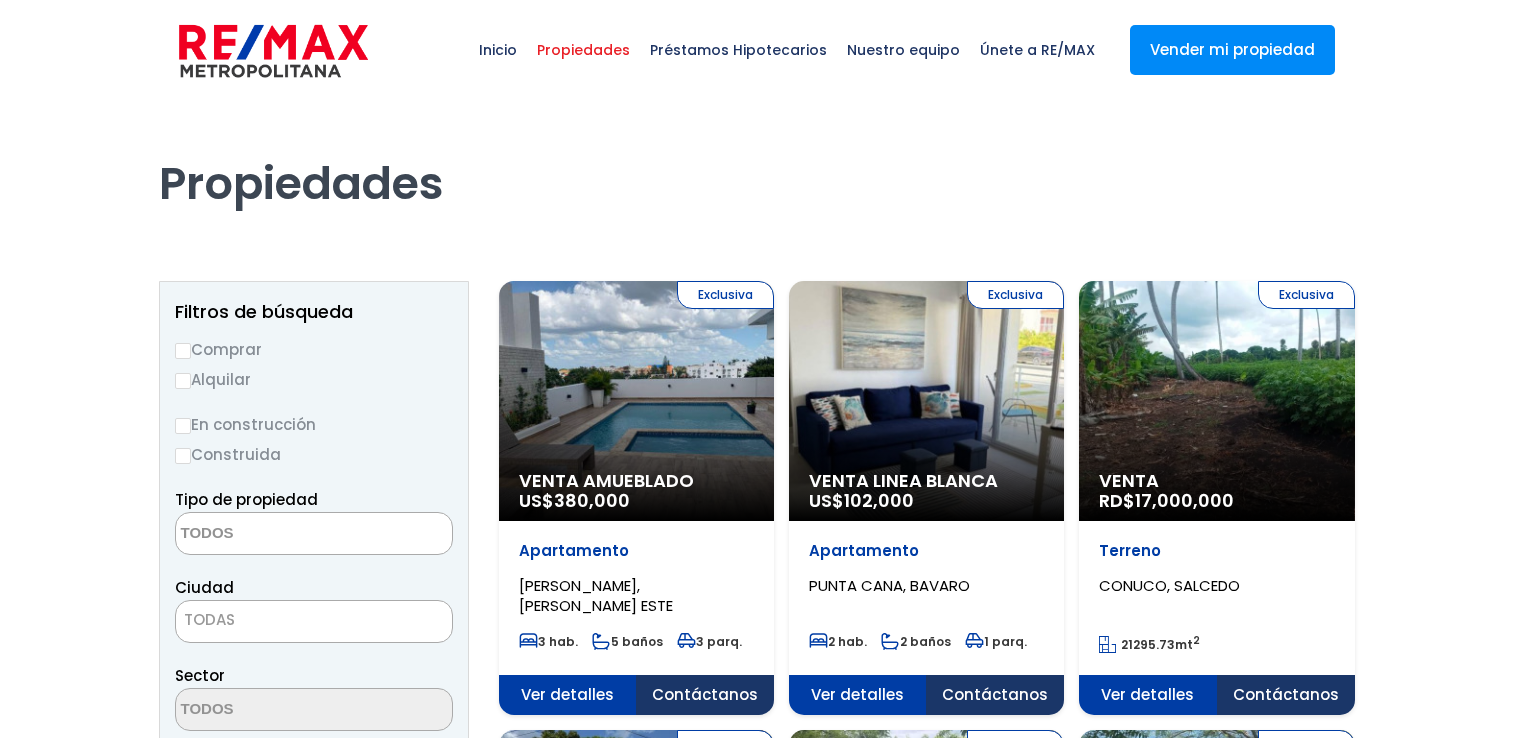 select 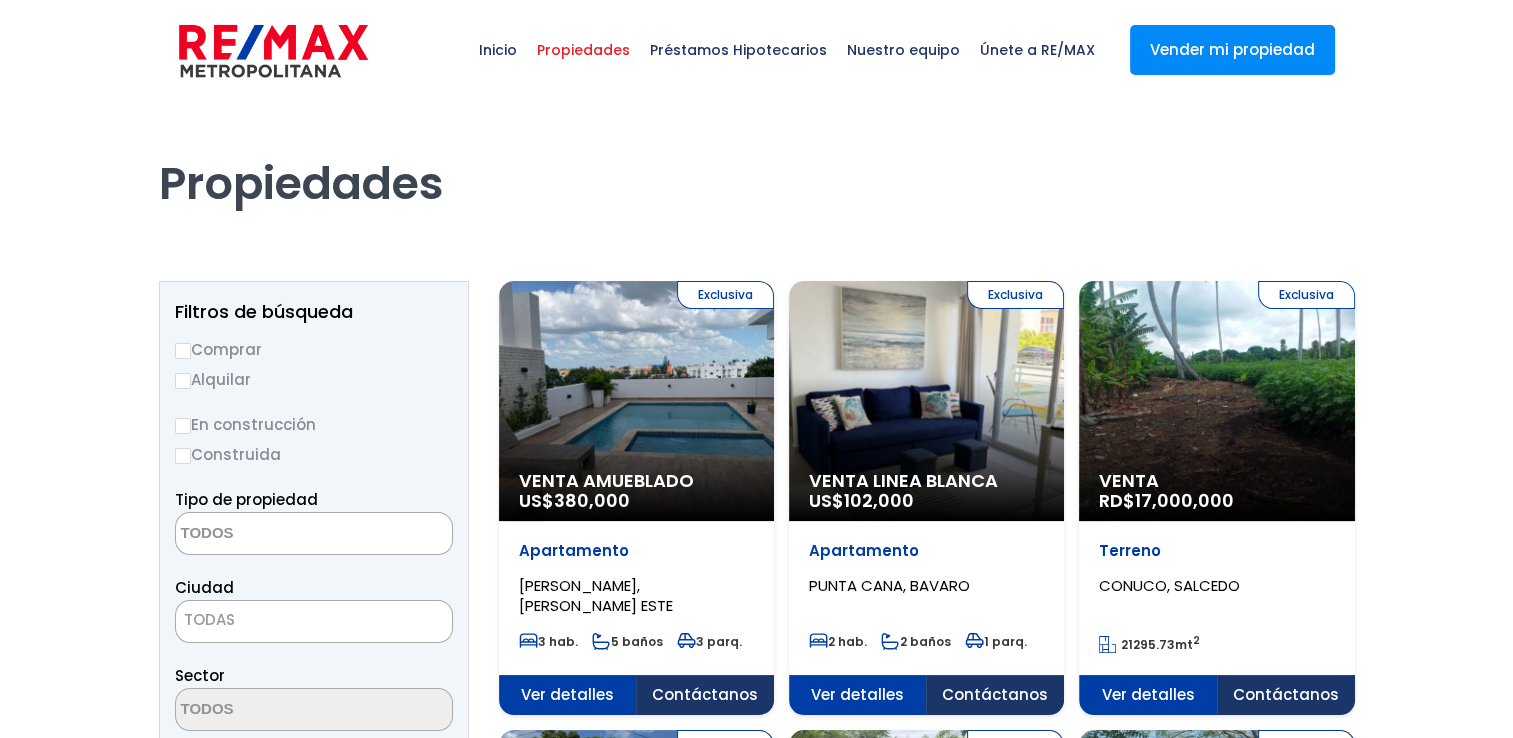 scroll, scrollTop: 0, scrollLeft: 0, axis: both 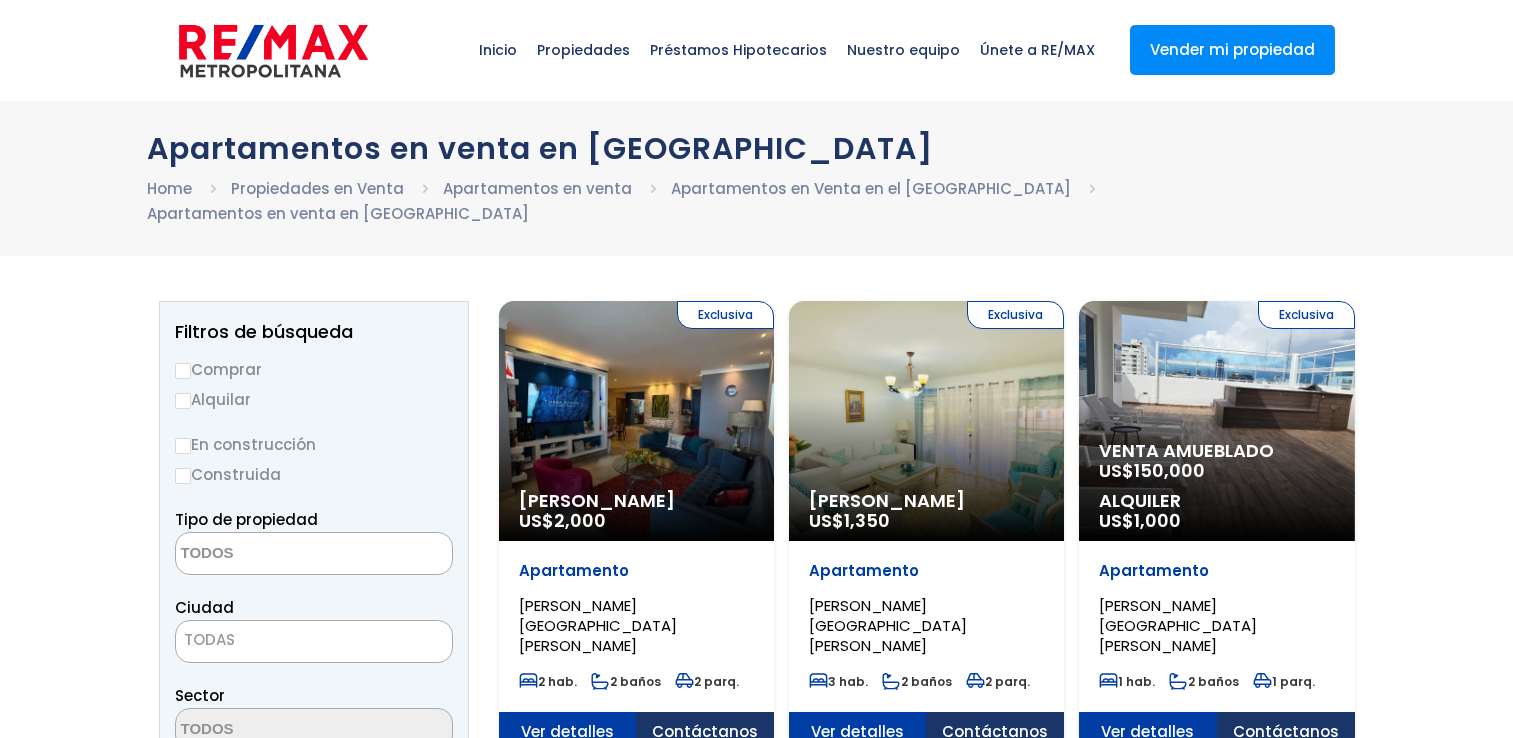 select 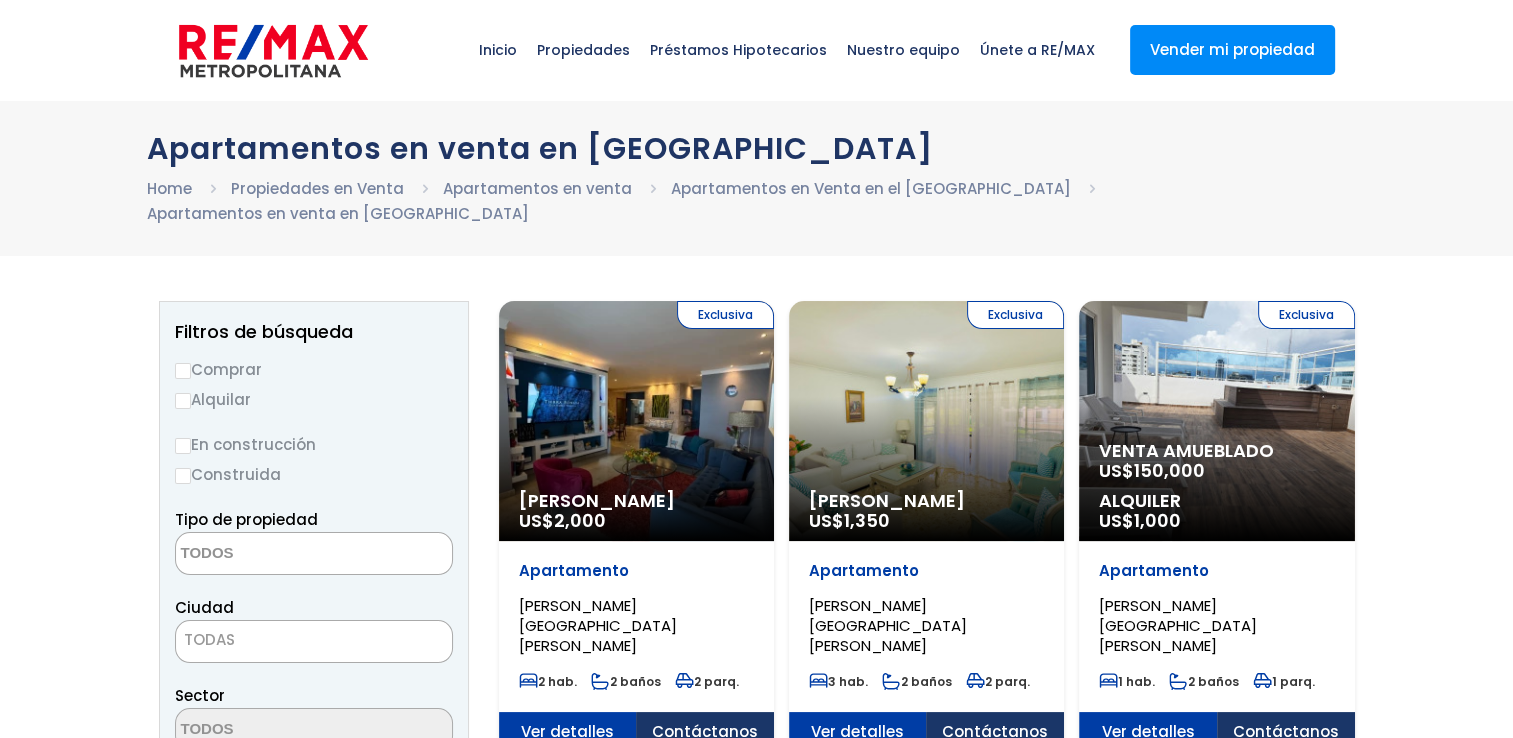 scroll, scrollTop: 0, scrollLeft: 0, axis: both 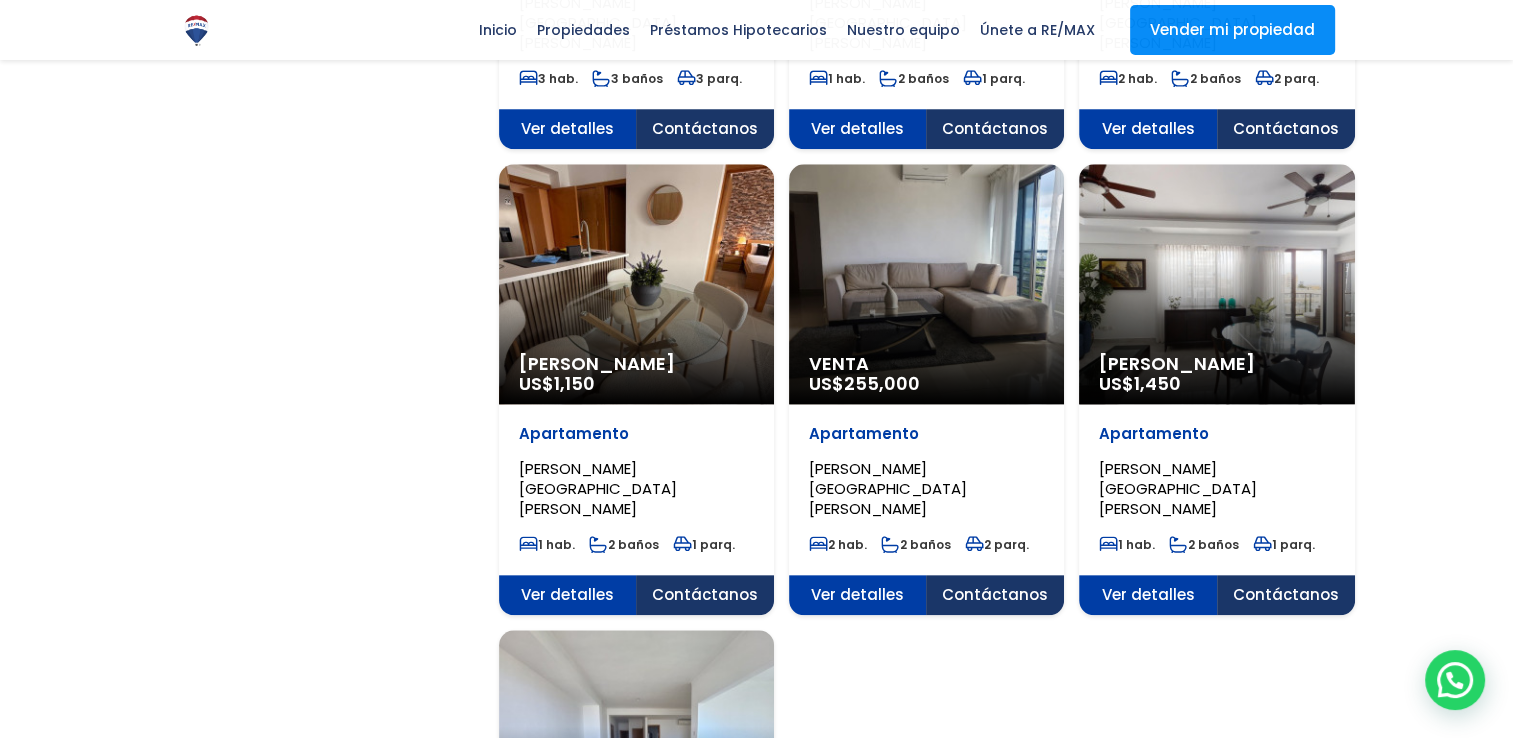 click on "Ver detalles" at bounding box center [568, -1269] 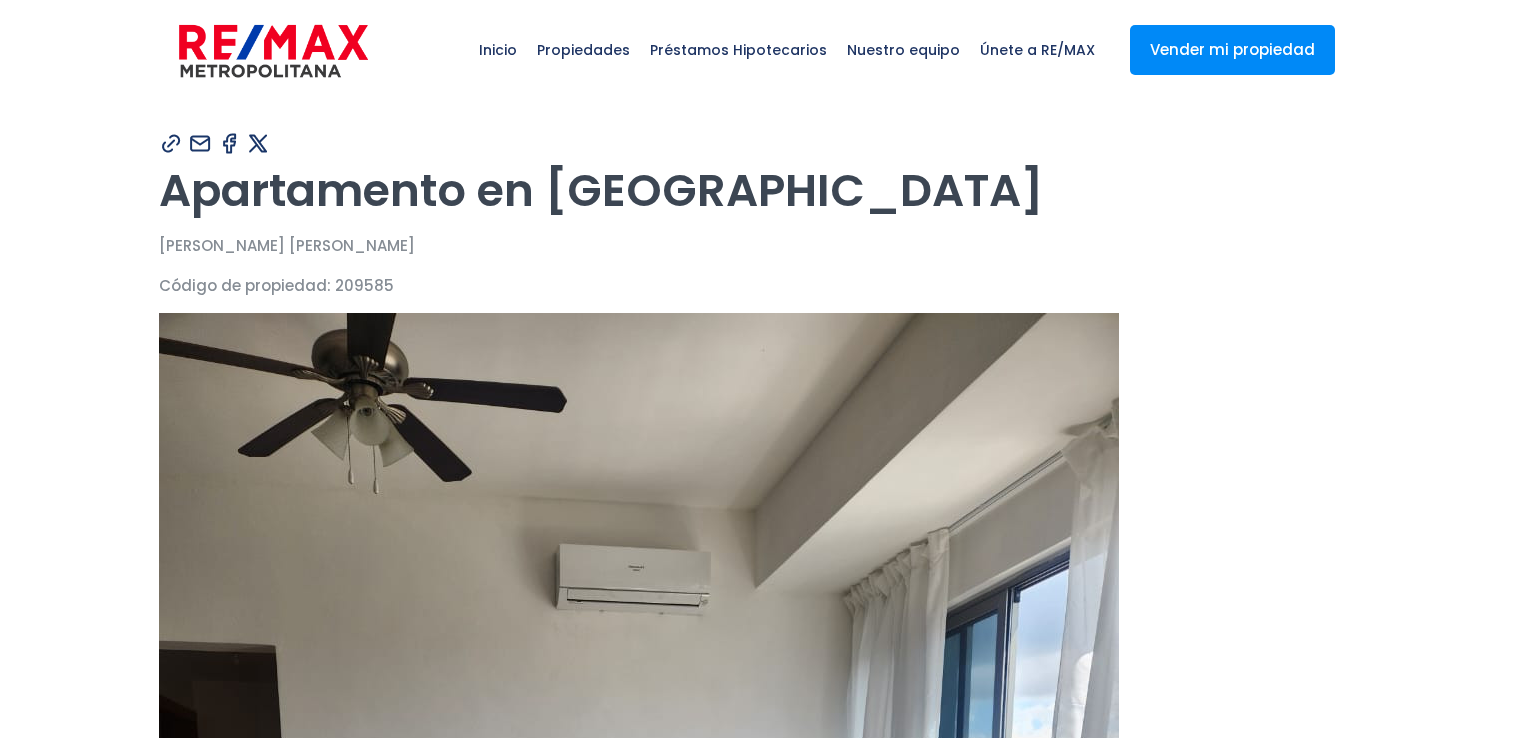 scroll, scrollTop: 0, scrollLeft: 0, axis: both 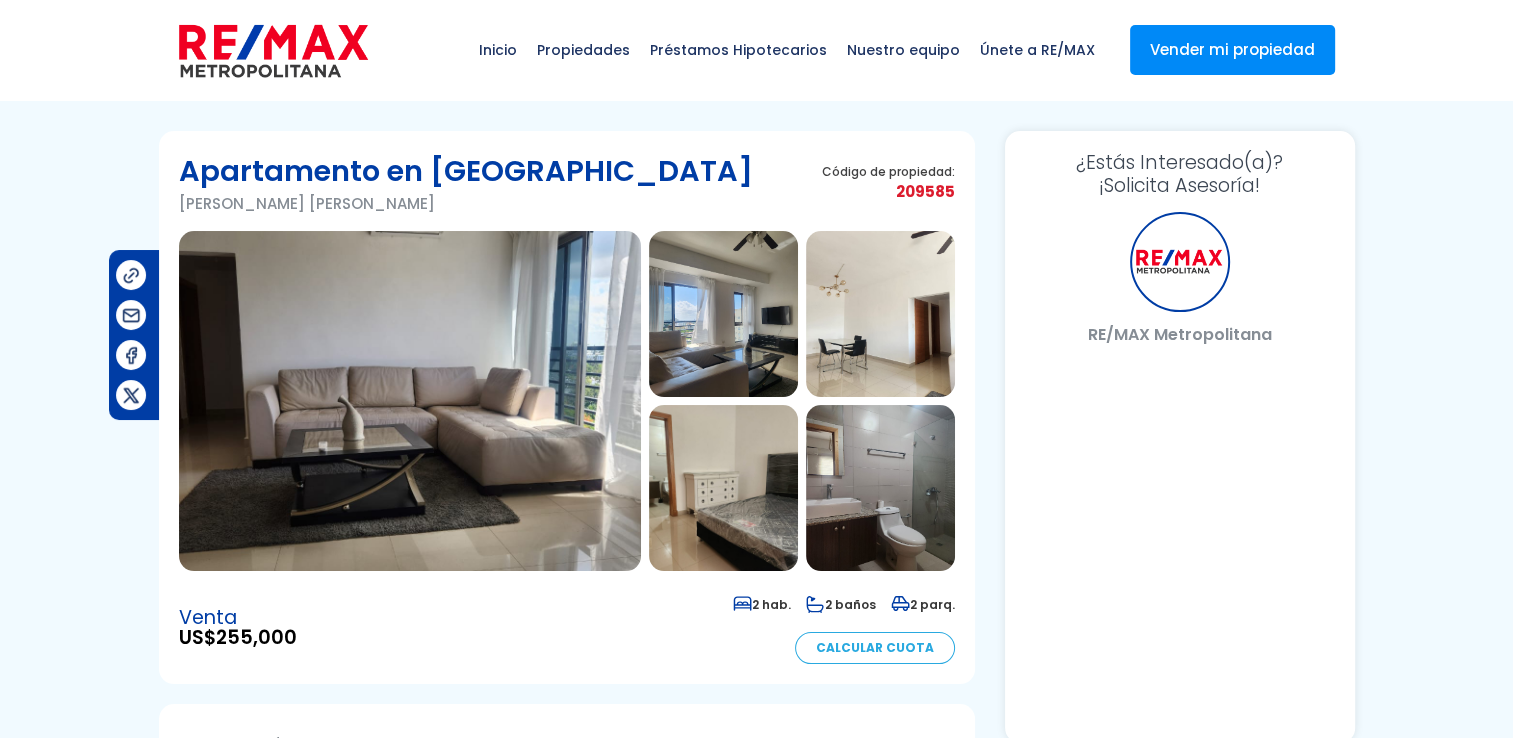 select on "DO" 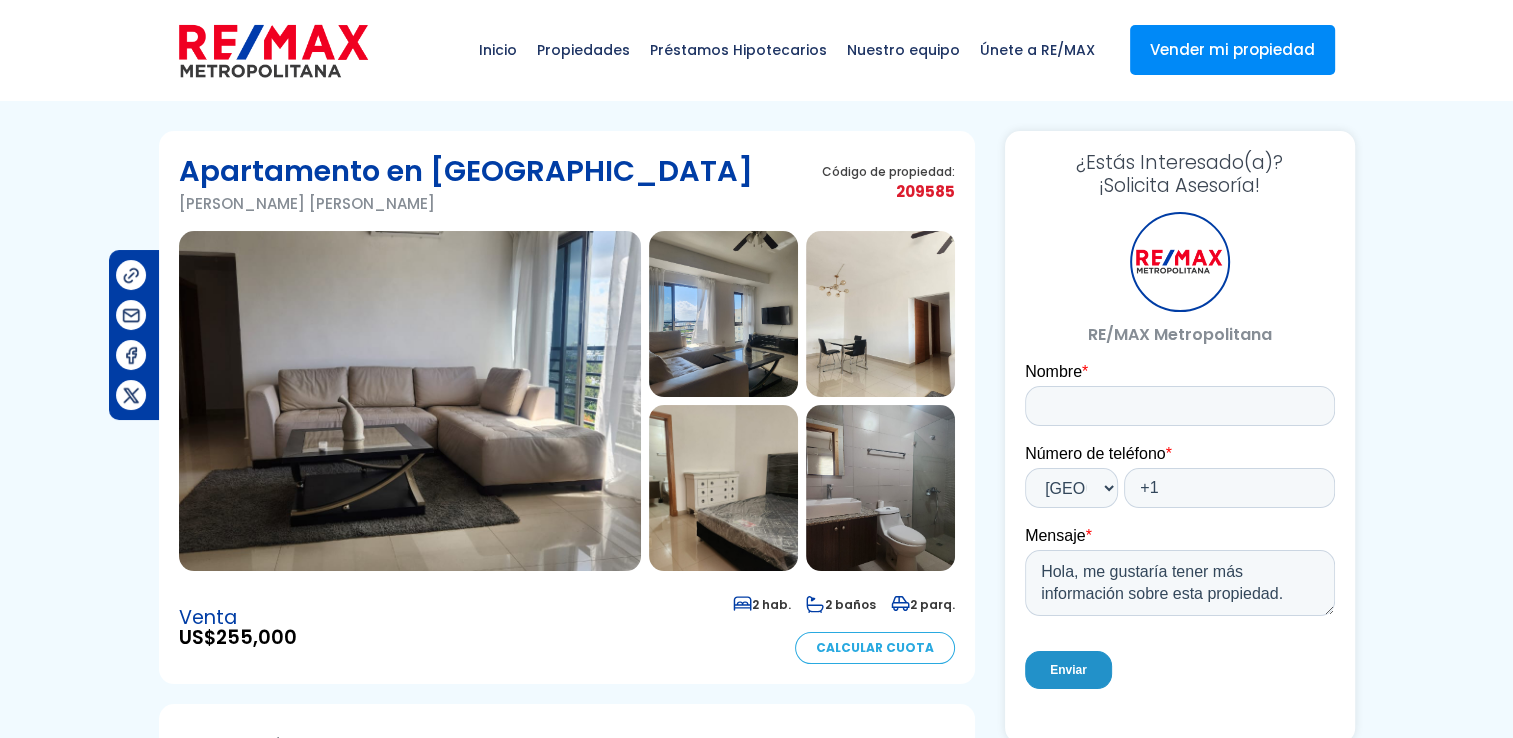 scroll, scrollTop: 0, scrollLeft: 0, axis: both 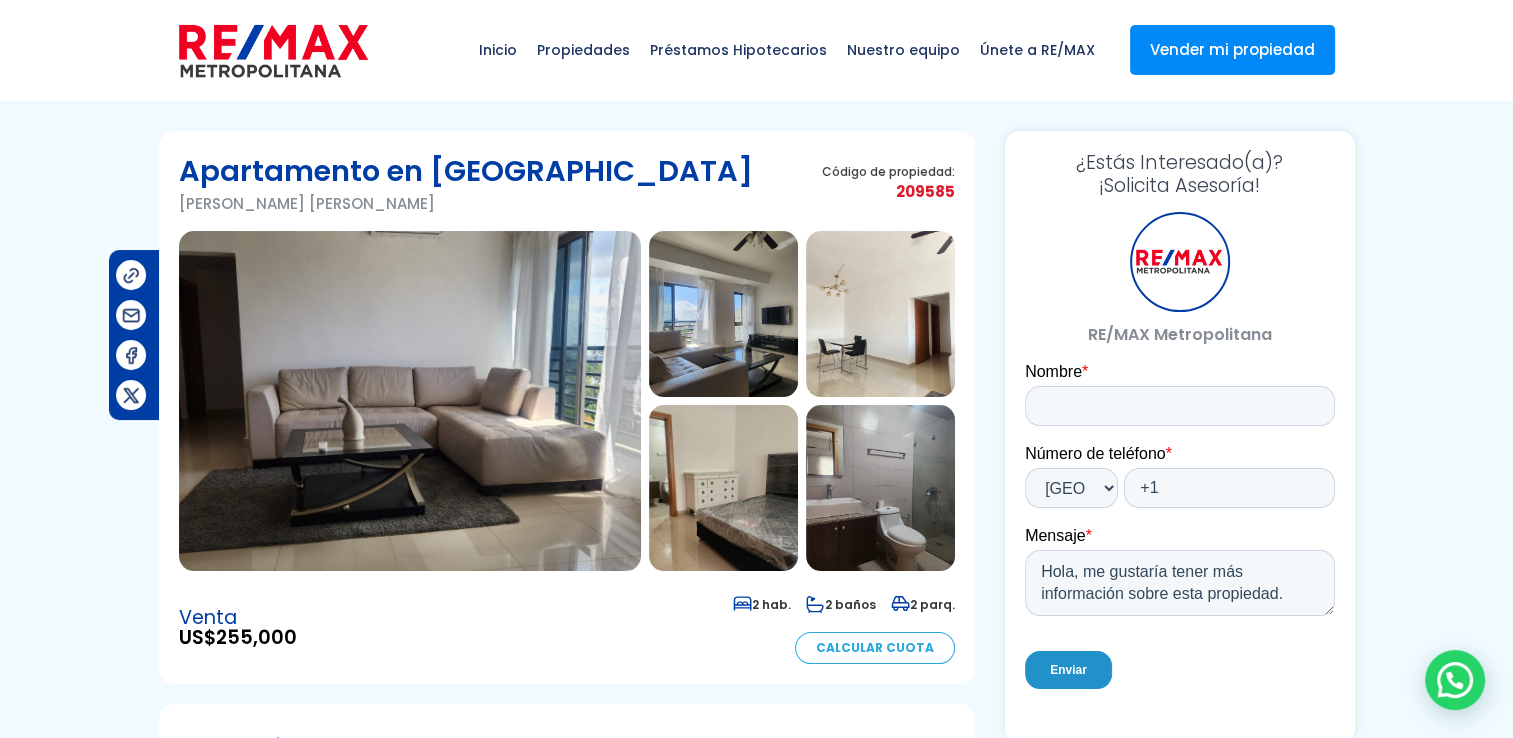 click at bounding box center (410, 401) 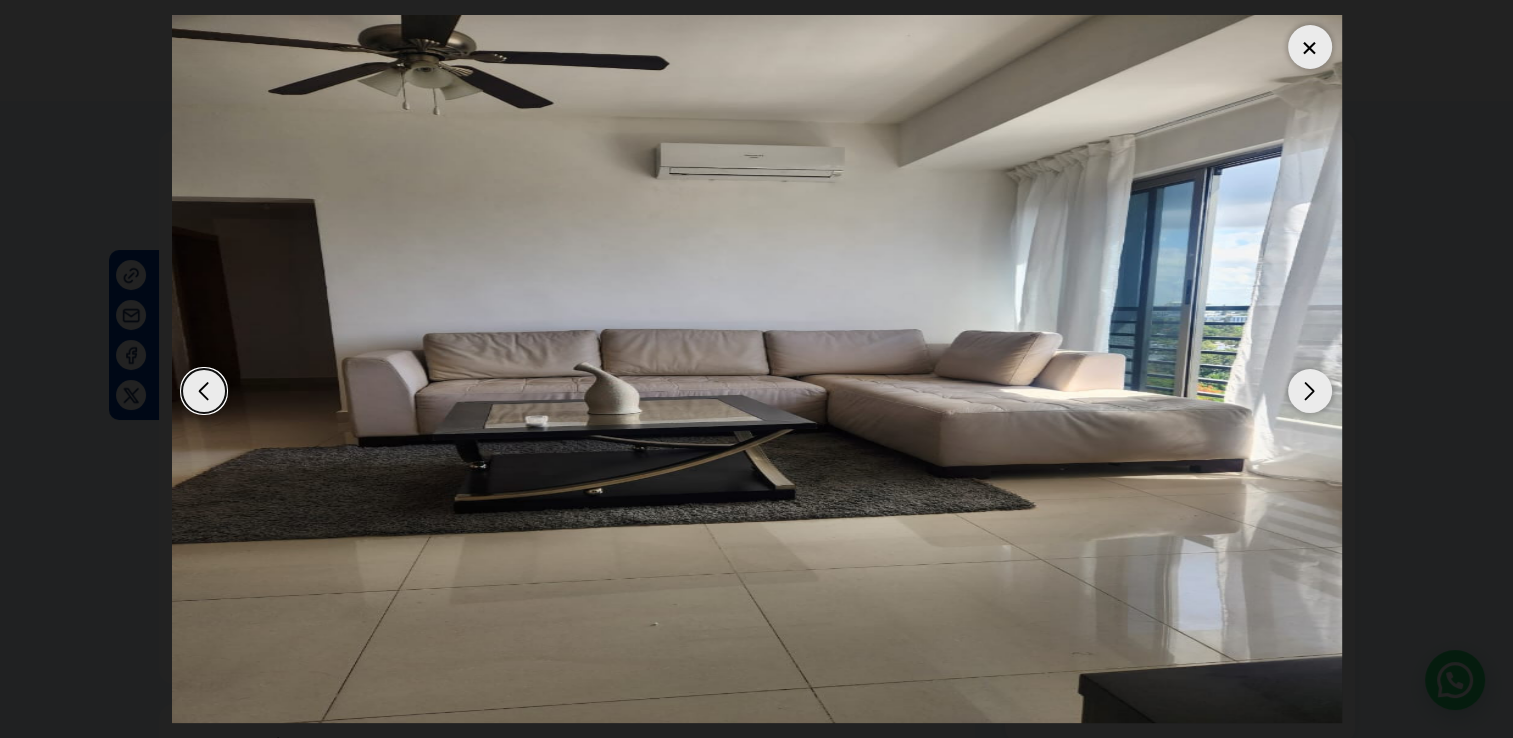 click at bounding box center [1310, 391] 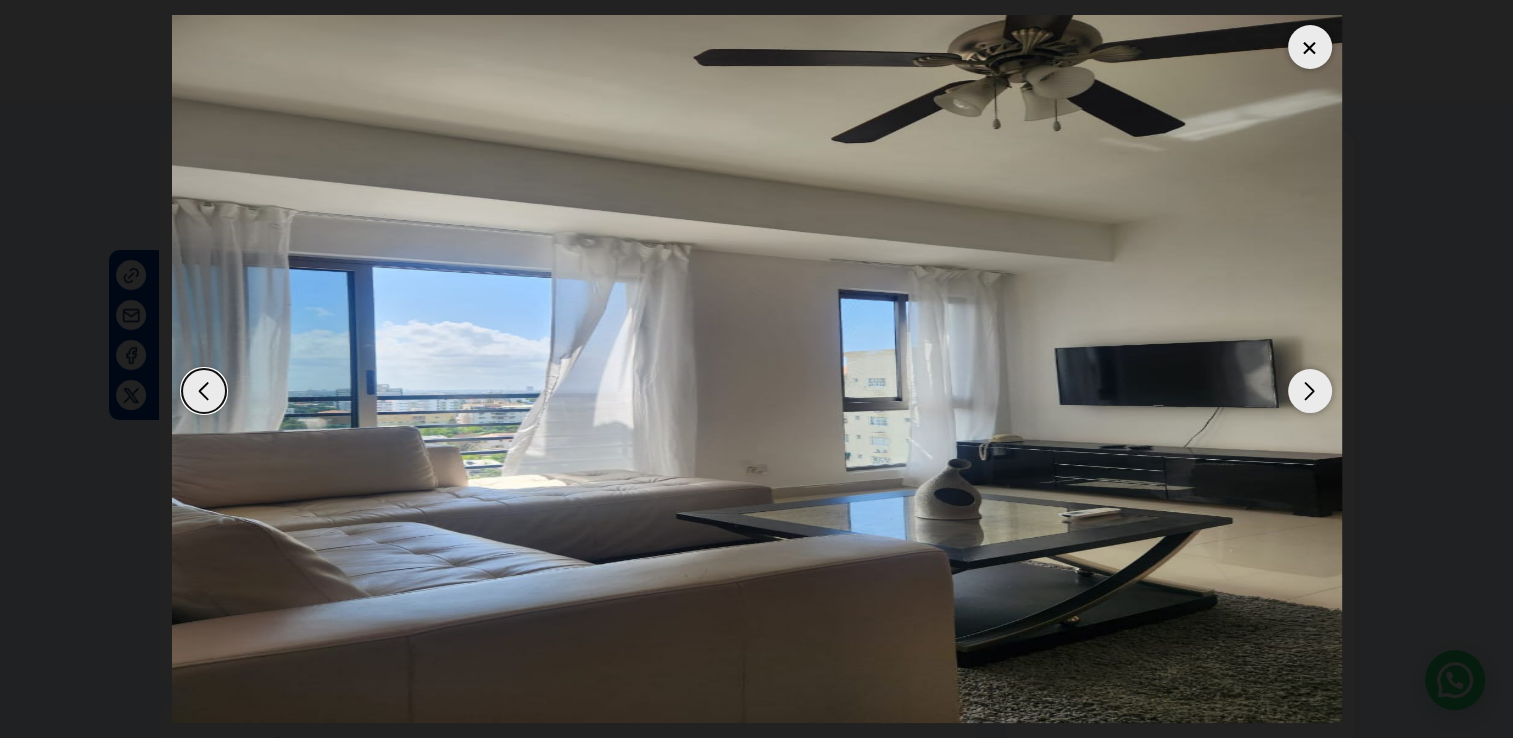 click at bounding box center [1310, 391] 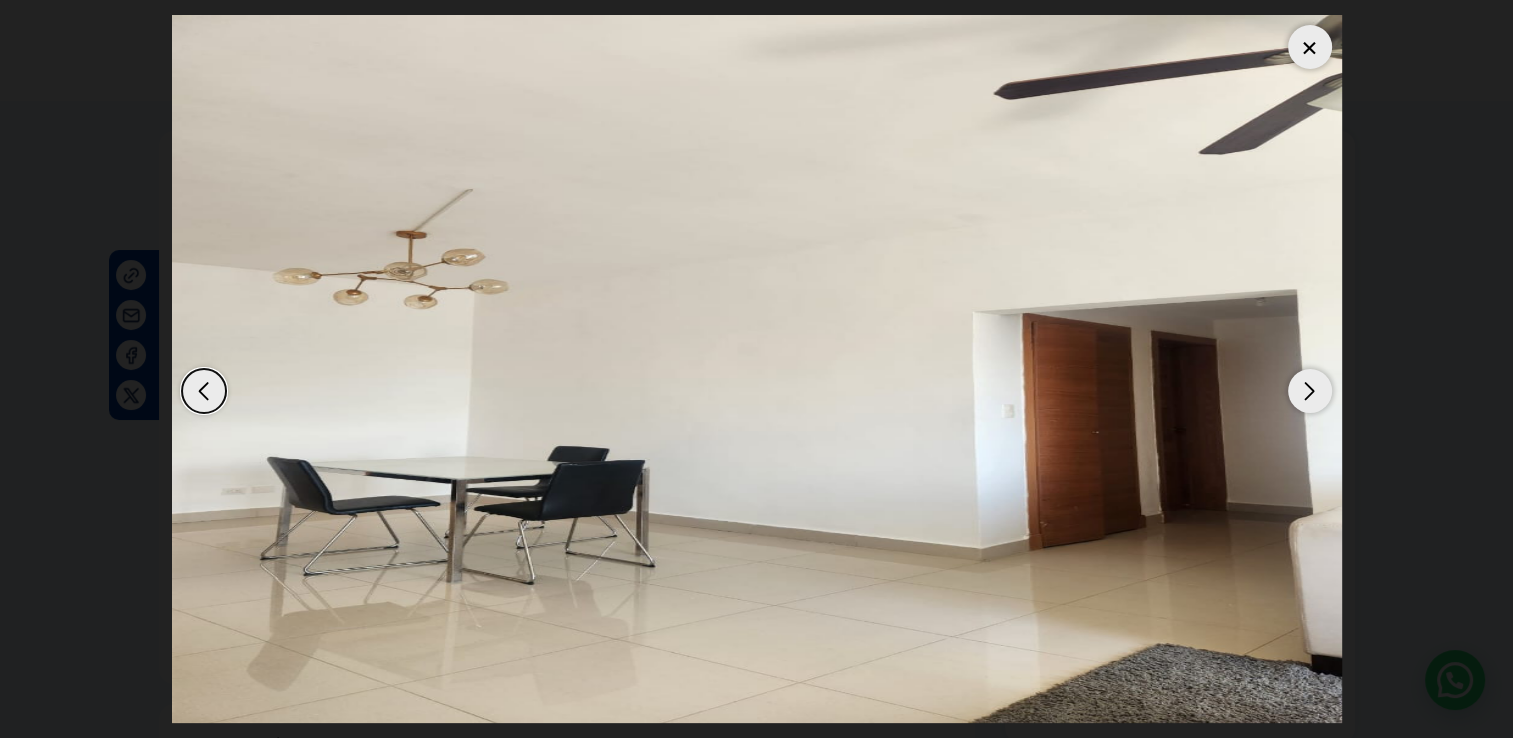 click at bounding box center (1310, 391) 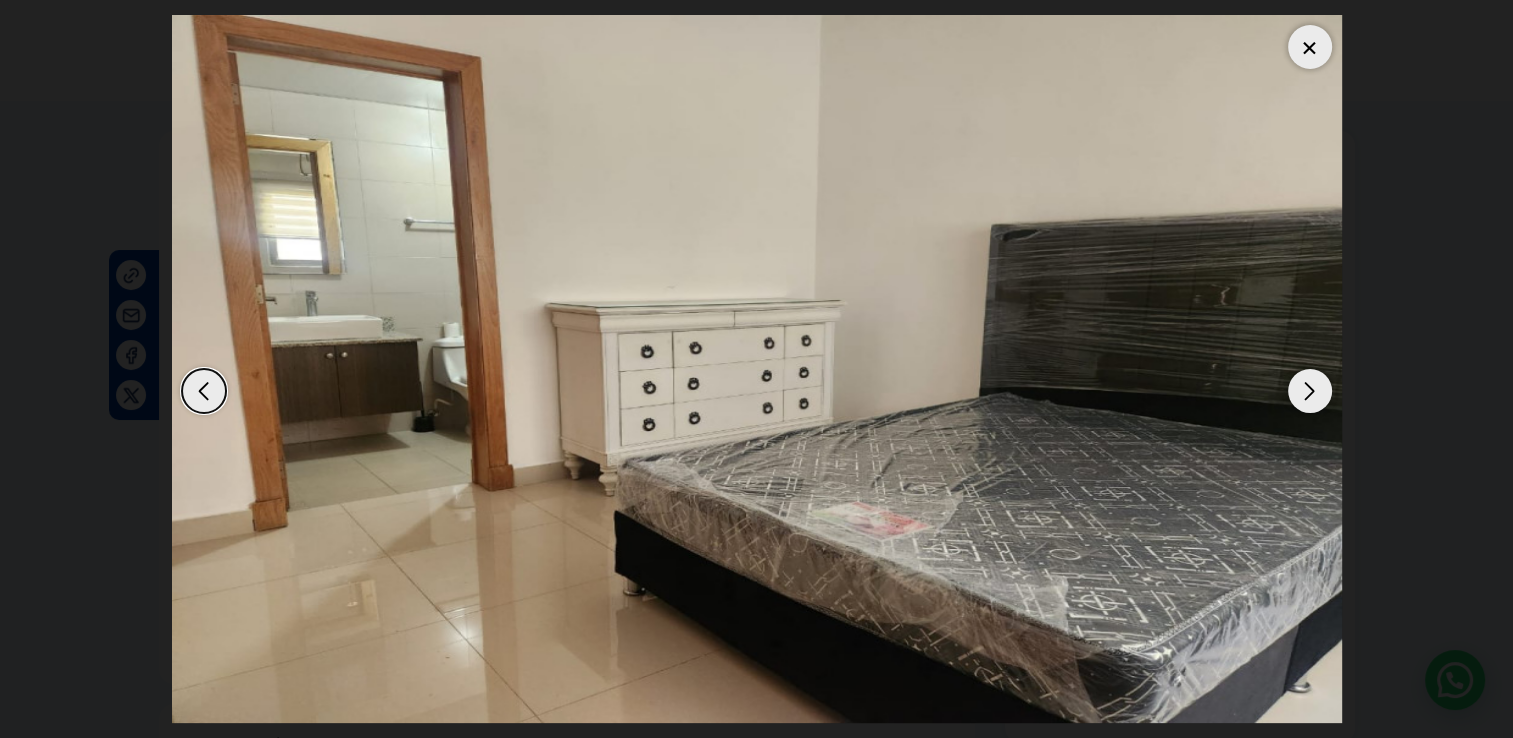 click at bounding box center [1310, 391] 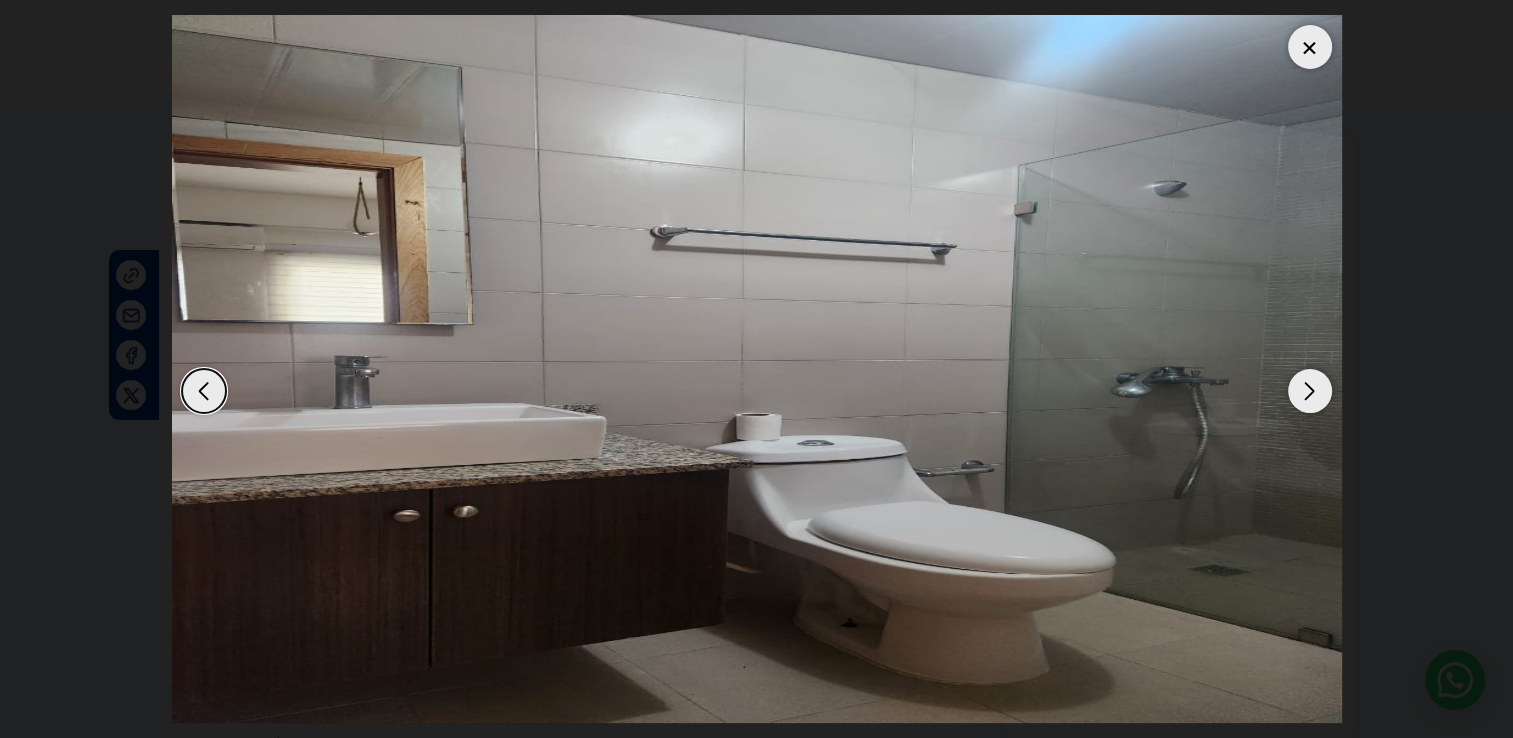 click at bounding box center (1310, 391) 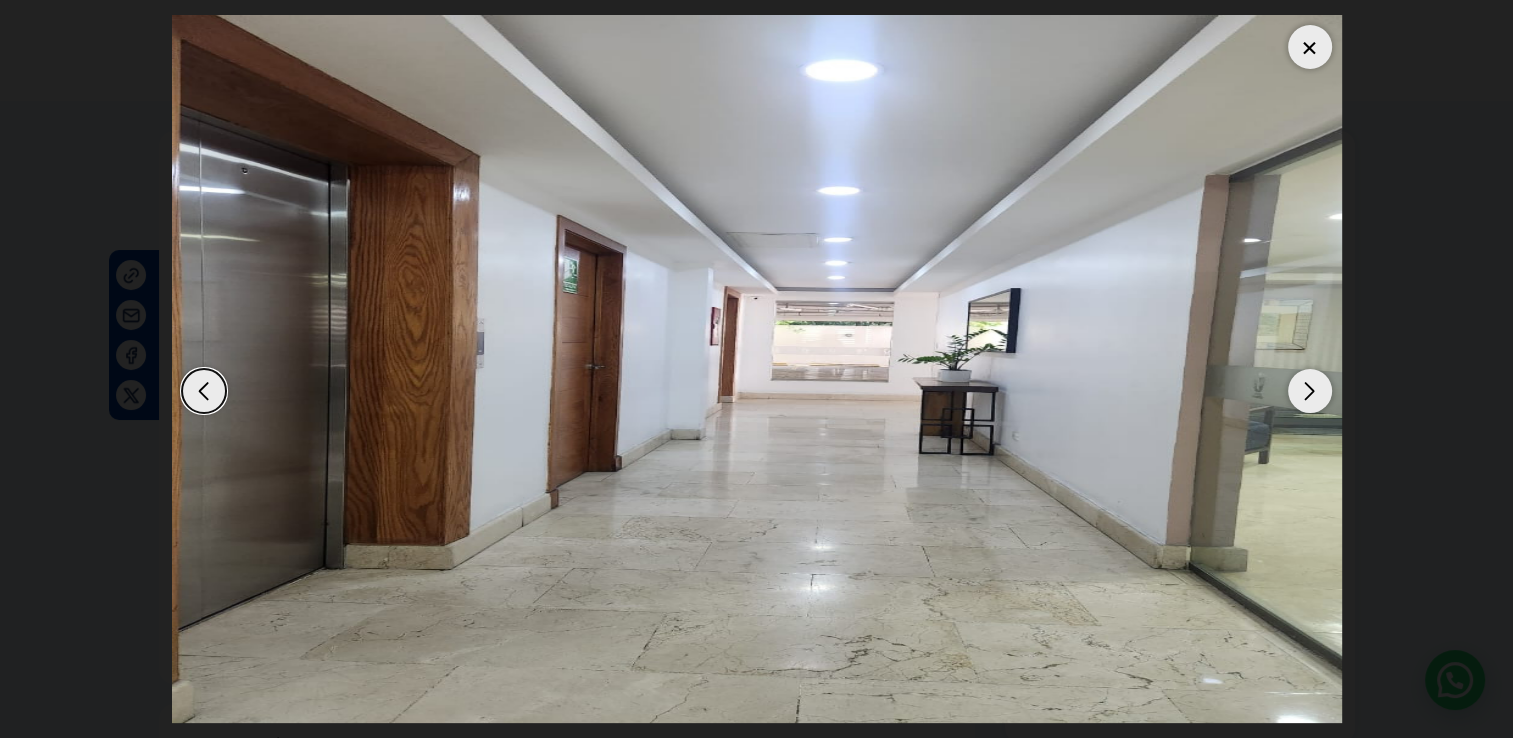 click at bounding box center [1310, 47] 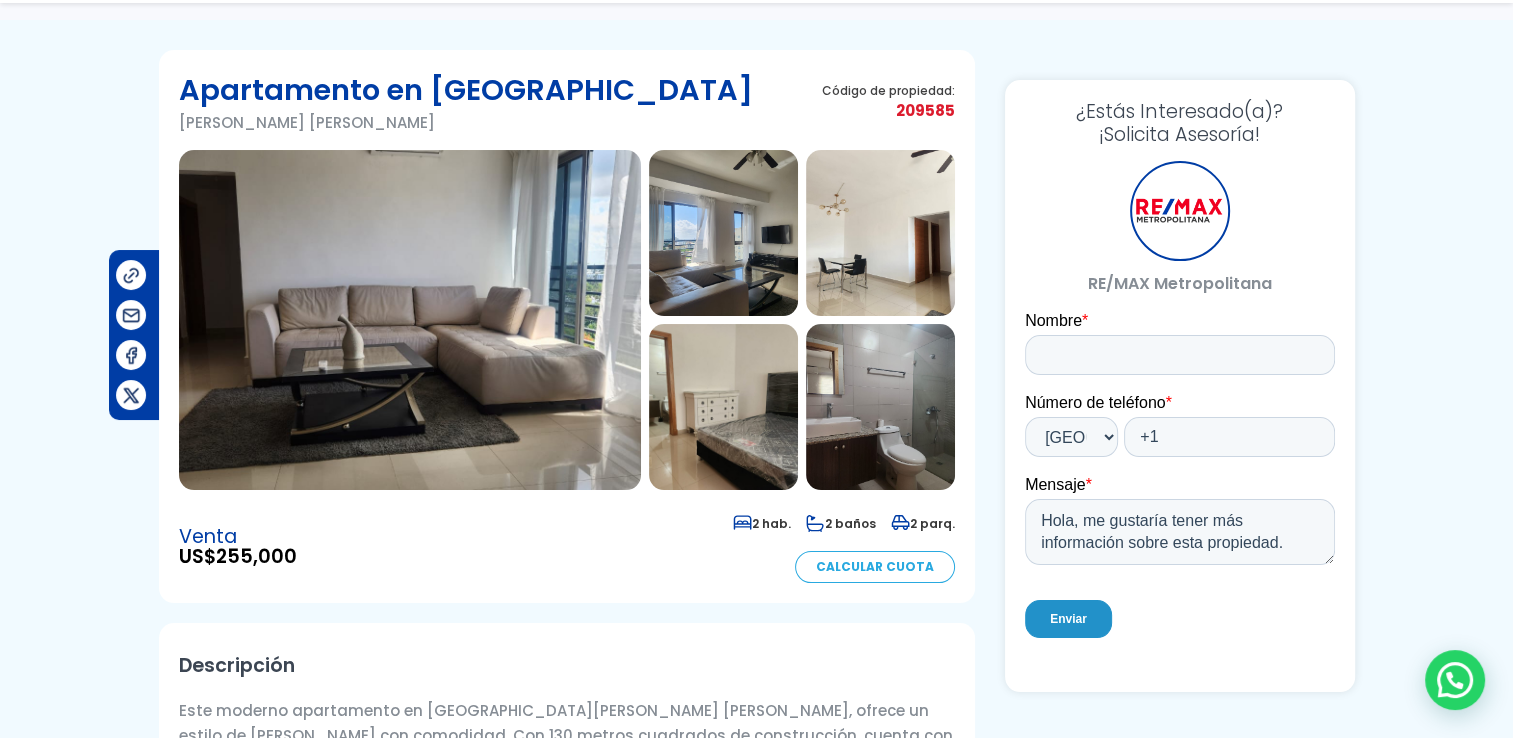 scroll, scrollTop: 300, scrollLeft: 0, axis: vertical 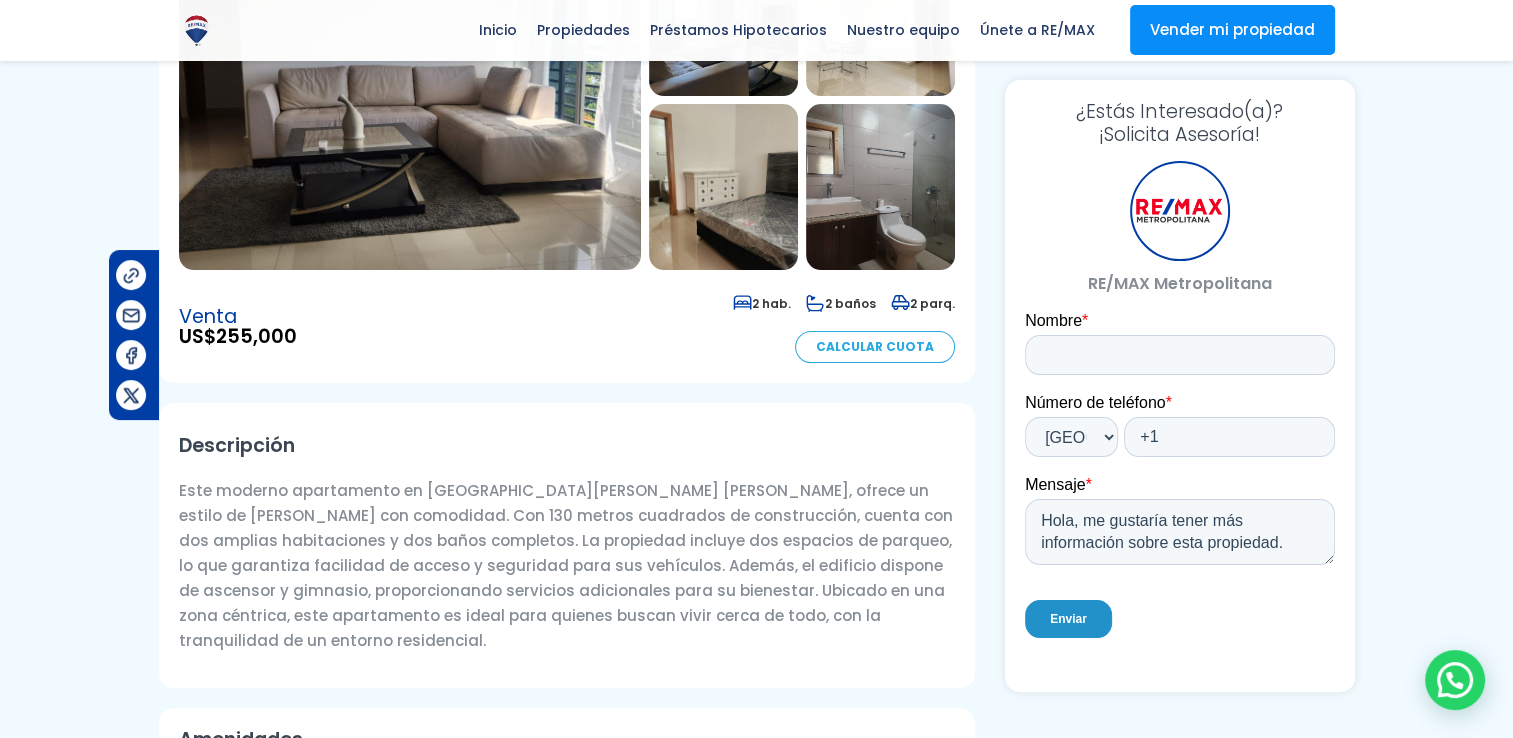 click on "Número de teléfono" at bounding box center [1094, 402] 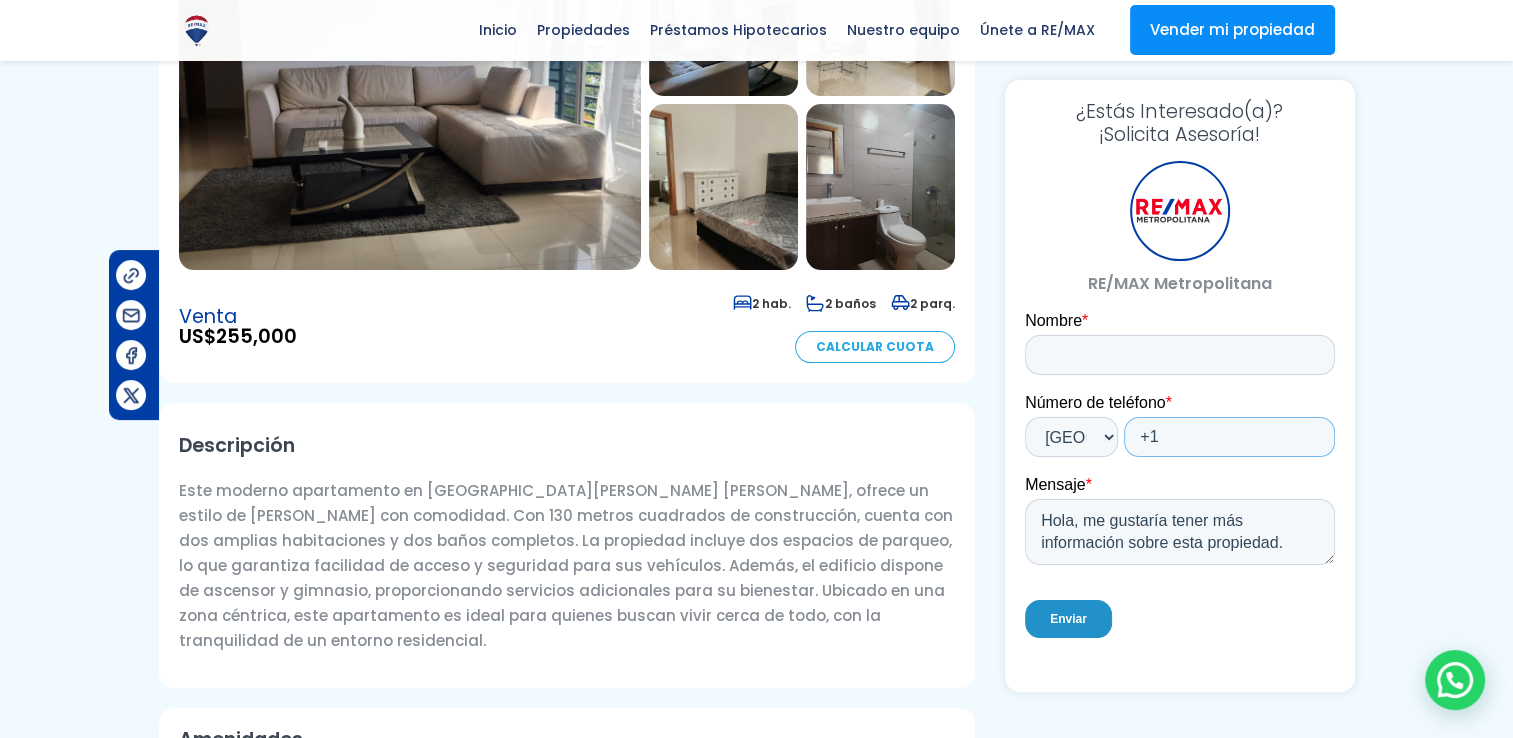 click on "+1" at bounding box center [1228, 437] 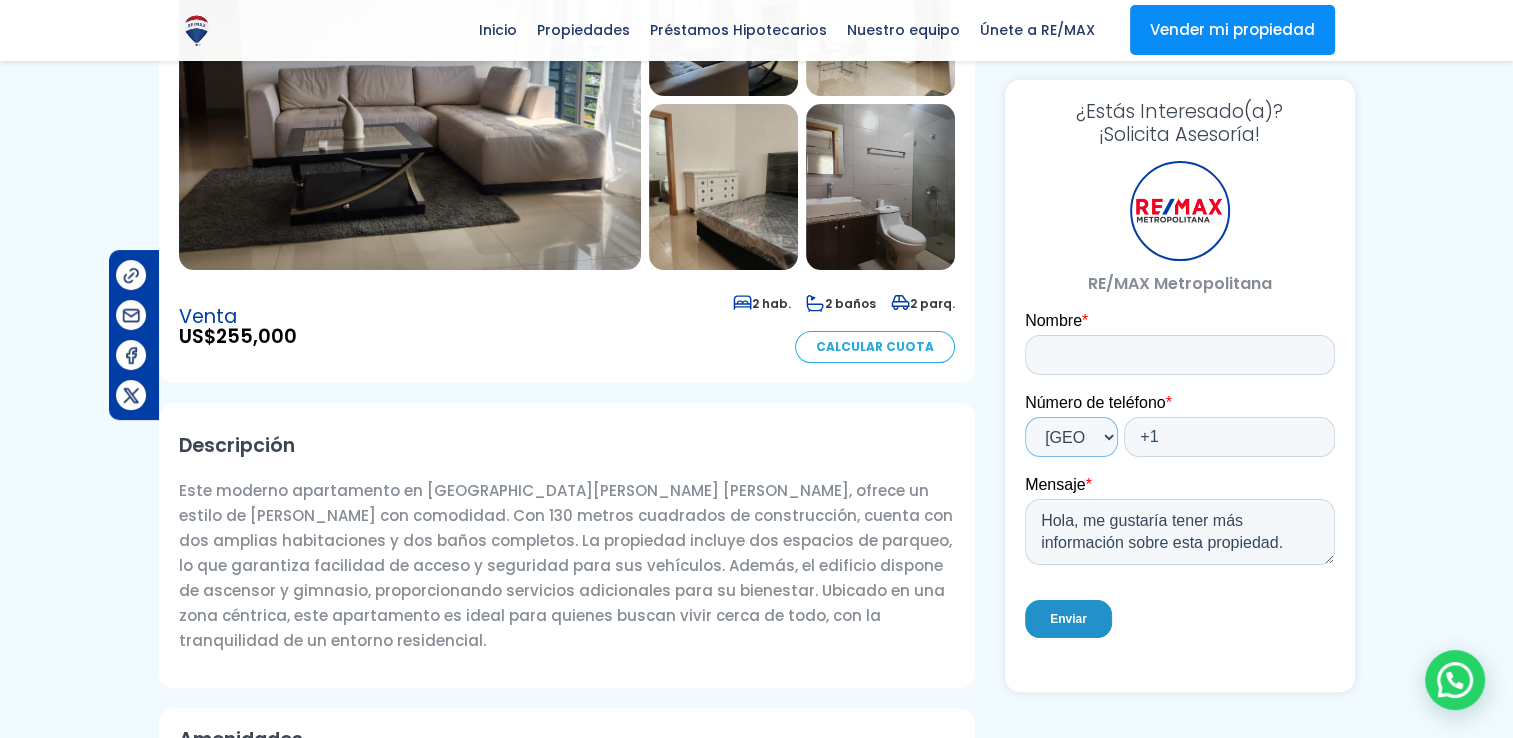click on "* Afghanistan (‫افغانستان‬‎) Albania (Shqipëri) Algeria (‫الجزائر‬‎) American Samoa Andorra Angola Anguilla Antigua and Barbuda Argentina Armenia (Հայաստան) Aruba Australia Austria (Österreich) Azerbaijan (Azərbaycan) Bahamas Bahrain (‫البحرين‬‎) Bangladesh (বাংলাদেশ) Barbados Belarus (Беларусь) Belgium (België) Belize Benin (Bénin) Bermuda Bhutan (འབྲུག) Bolivia Bosnia and Herzegovina (Босна и Херцеговина) Botswana Brazil (Brasil) British Indian Ocean Territory British Virgin Islands Brunei Bulgaria (България) Burkina Faso Burundi (Uburundi) Cambodia (កម្ពុជា) Cameroon (Cameroun) Canada Cape Verde (Kabu Verdi) Caribbean Netherlands Cayman Islands Central African Republic (République centrafricaine) Chad (Tchad) Chile China (中国) Colombia Comoros (‫جزر القمر‬‎) Congo (DRC) (Jamhuri ya Kidemokrasia ya Kongo) Congo (Republic) (Congo-Brazzaville) Cook Islands Costa Rica" at bounding box center (1070, 437) 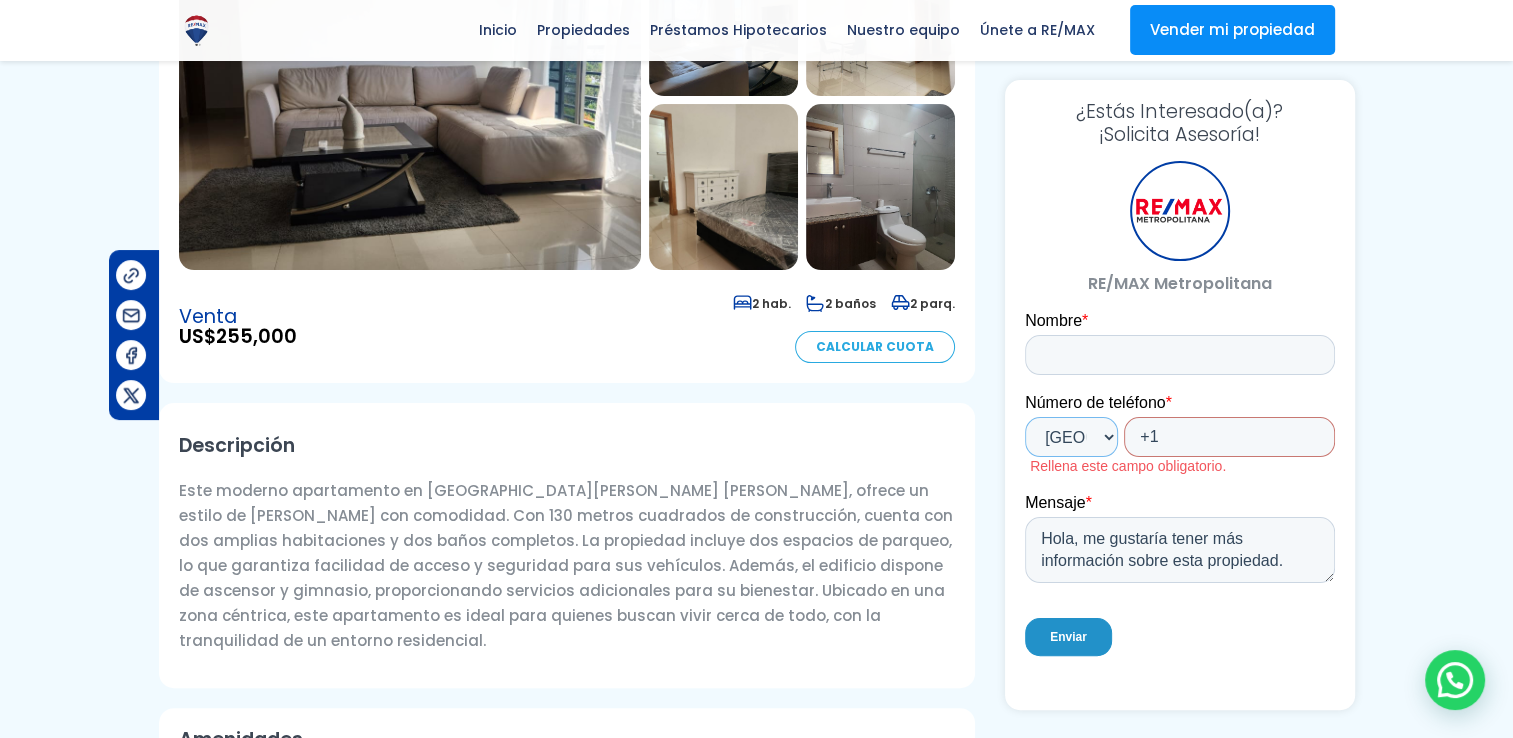 click on "* Afghanistan (‫افغانستان‬‎) Albania (Shqipëri) Algeria (‫الجزائر‬‎) American Samoa Andorra Angola Anguilla Antigua and Barbuda Argentina Armenia (Հայաստան) Aruba Australia Austria (Österreich) Azerbaijan (Azərbaycan) Bahamas Bahrain (‫البحرين‬‎) Bangladesh (বাংলাদেশ) Barbados Belarus (Беларусь) Belgium (België) Belize Benin (Bénin) Bermuda Bhutan (འབྲུག) Bolivia Bosnia and Herzegovina (Босна и Херцеговина) Botswana Brazil (Brasil) British Indian Ocean Territory British Virgin Islands Brunei Bulgaria (България) Burkina Faso Burundi (Uburundi) Cambodia (កម្ពុជា) Cameroon (Cameroun) Canada Cape Verde (Kabu Verdi) Caribbean Netherlands Cayman Islands Central African Republic (République centrafricaine) Chad (Tchad) Chile China (中国) Colombia Comoros (‫جزر القمر‬‎) Congo (DRC) (Jamhuri ya Kidemokrasia ya Kongo) Congo (Republic) (Congo-Brazzaville) Cook Islands Costa Rica" at bounding box center [1070, 437] 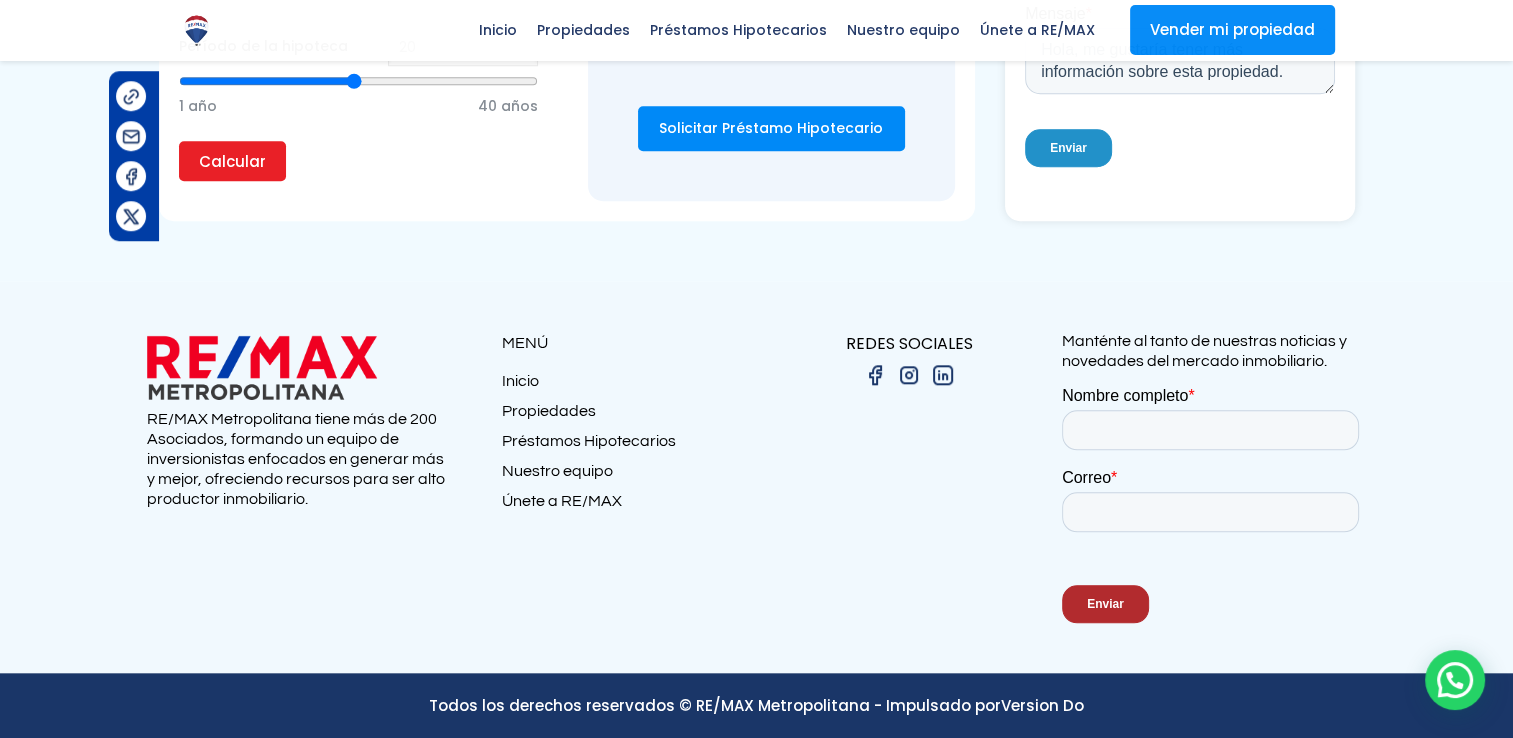 scroll, scrollTop: 1716, scrollLeft: 0, axis: vertical 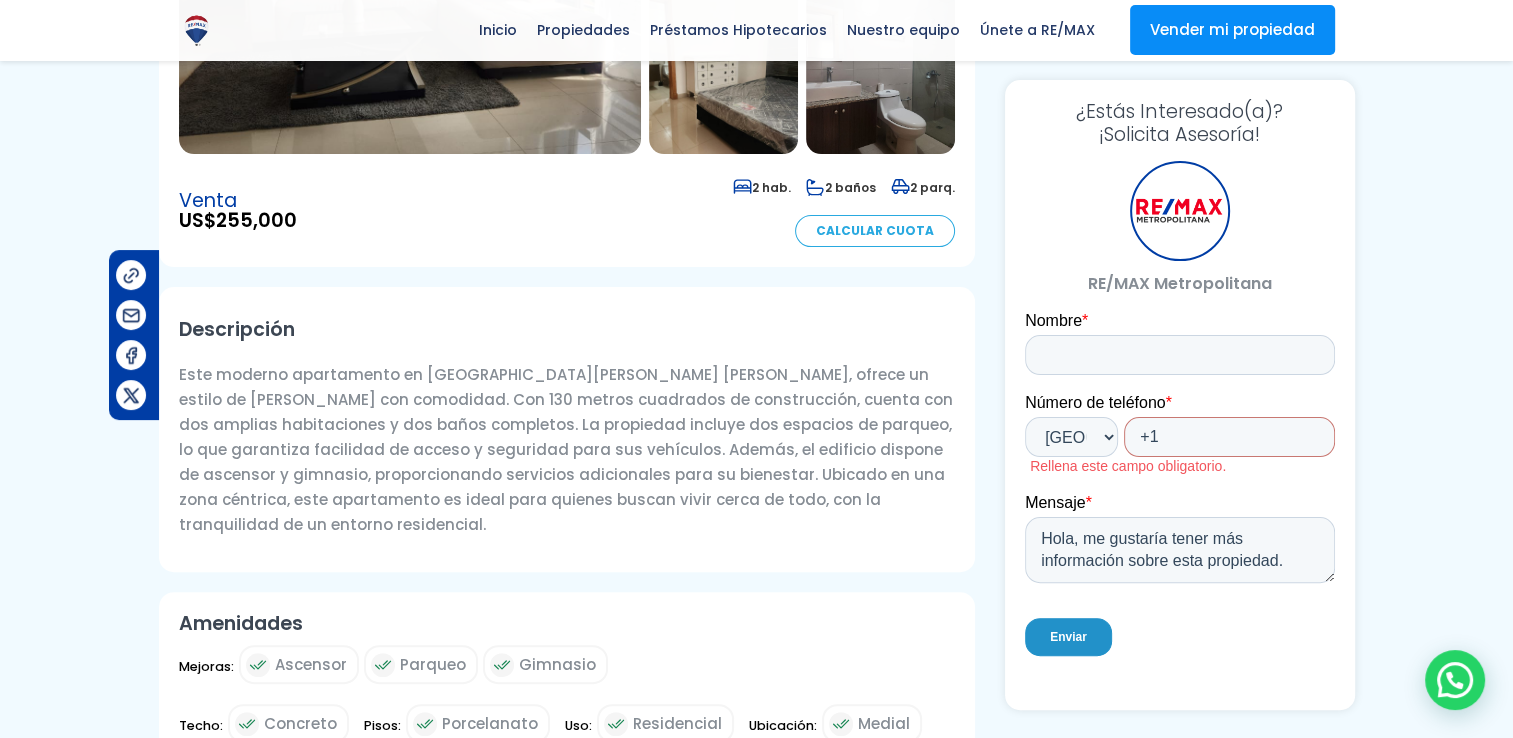 drag, startPoint x: 799, startPoint y: 399, endPoint x: 465, endPoint y: 416, distance: 334.43234 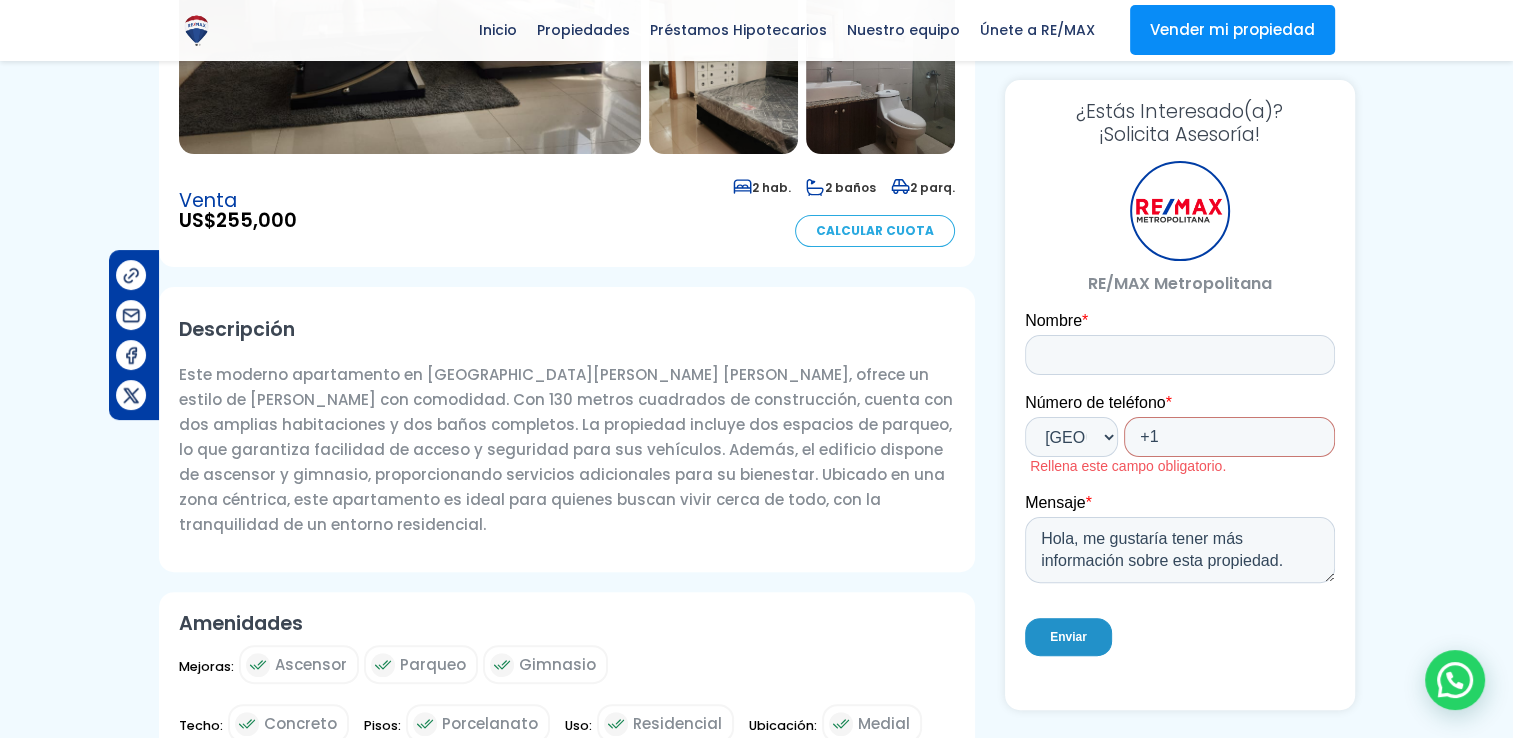 click on "Este moderno apartamento en La Esperilla, Santo Domingo de Guzmán, ofrece un estilo de vida urbano con comodidad. Con 130 metros cuadrados de construcción, cuenta con dos amplias habitaciones y dos baños completos. La propiedad incluye dos espacios de parqueo, lo que garantiza facilidad de acceso y seguridad para sus vehículos. Además, el edificio dispone de ascensor y gimnasio, proporcionando servicios adicionales para su bienestar. Ubicado en una zona céntrica, este apartamento es ideal para quienes buscan vivir cerca de todo, con la tranquilidad de un entorno residencial." at bounding box center (567, 449) 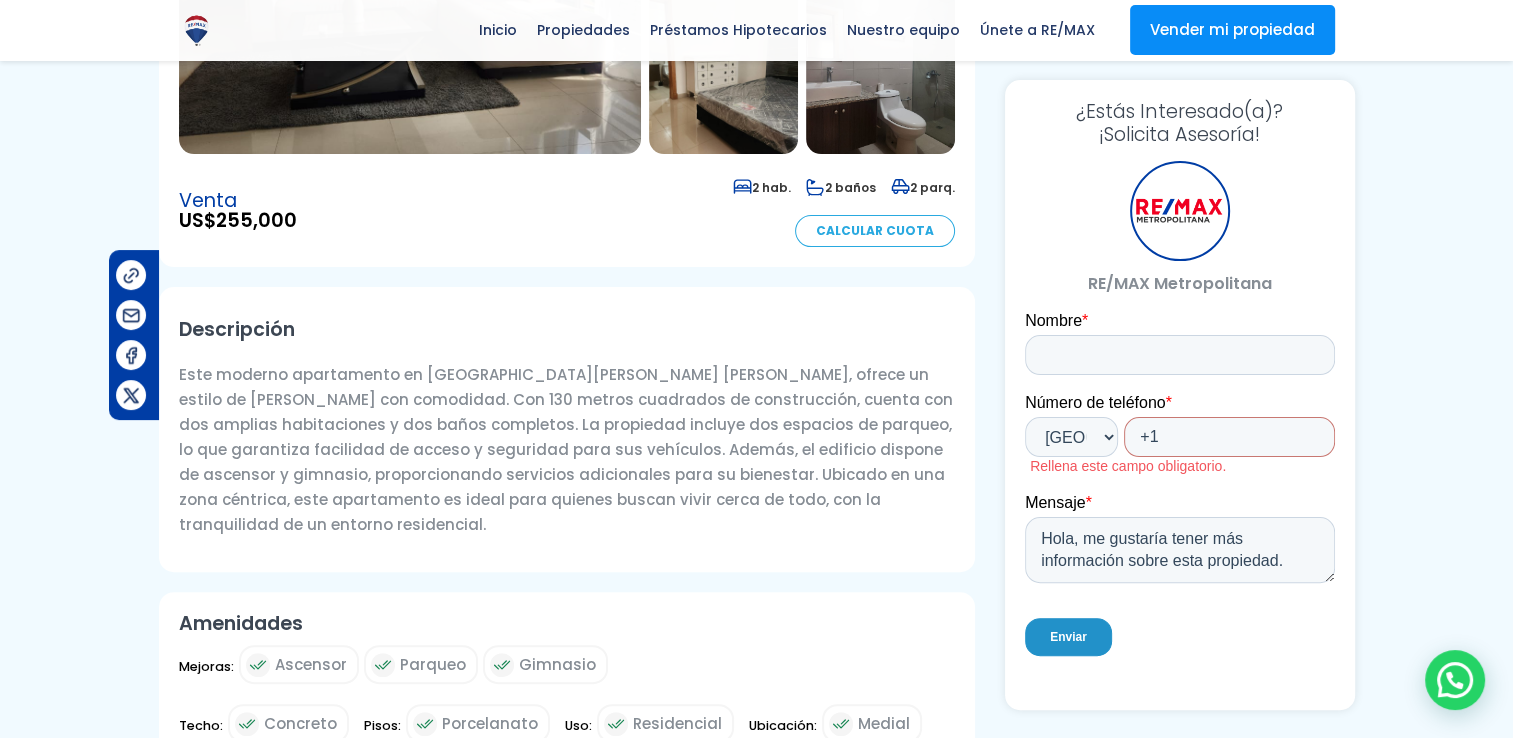 copy on "os amplias habitaciones y dos baños completos." 